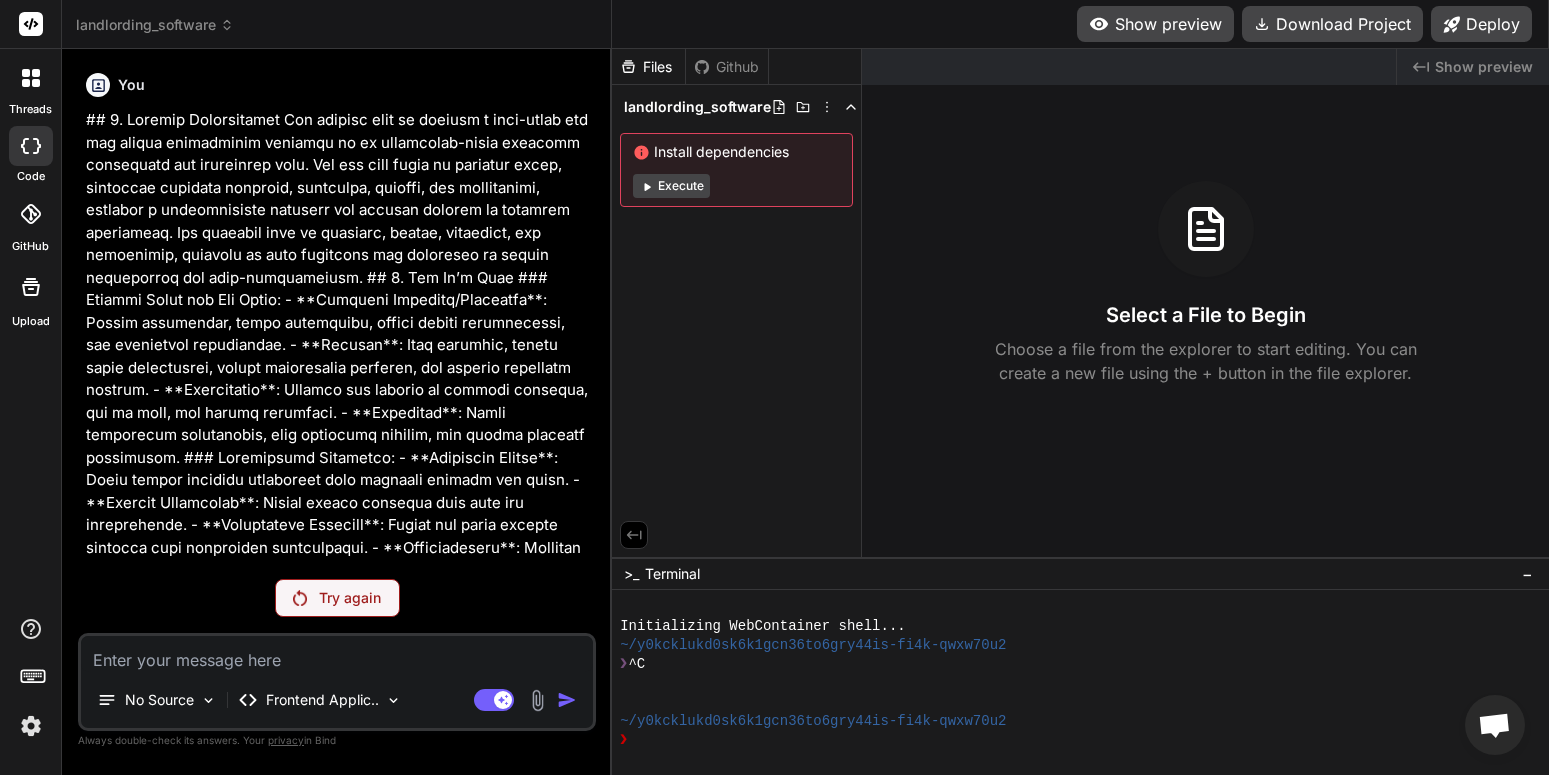scroll, scrollTop: 0, scrollLeft: 0, axis: both 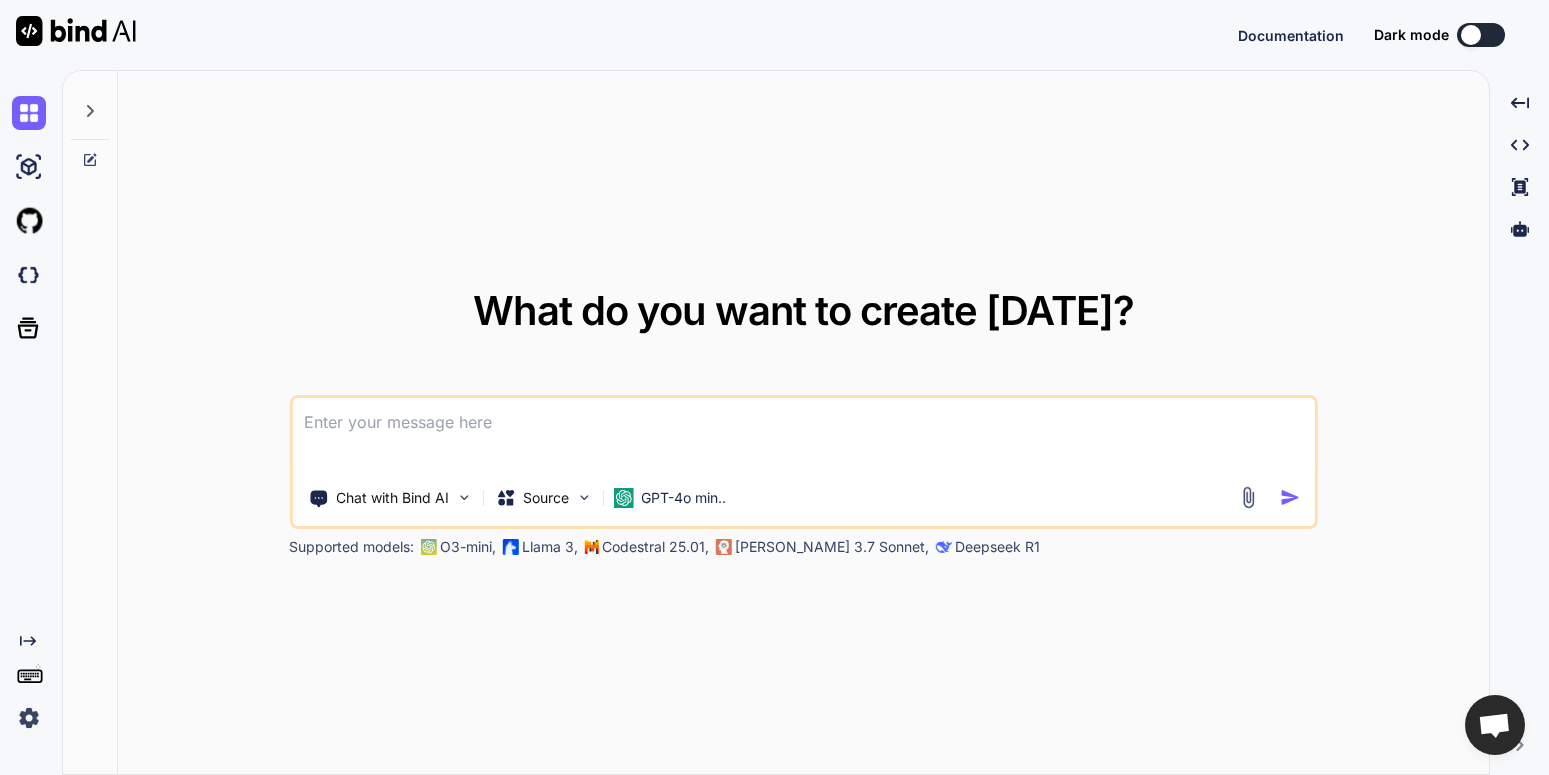 type on "x" 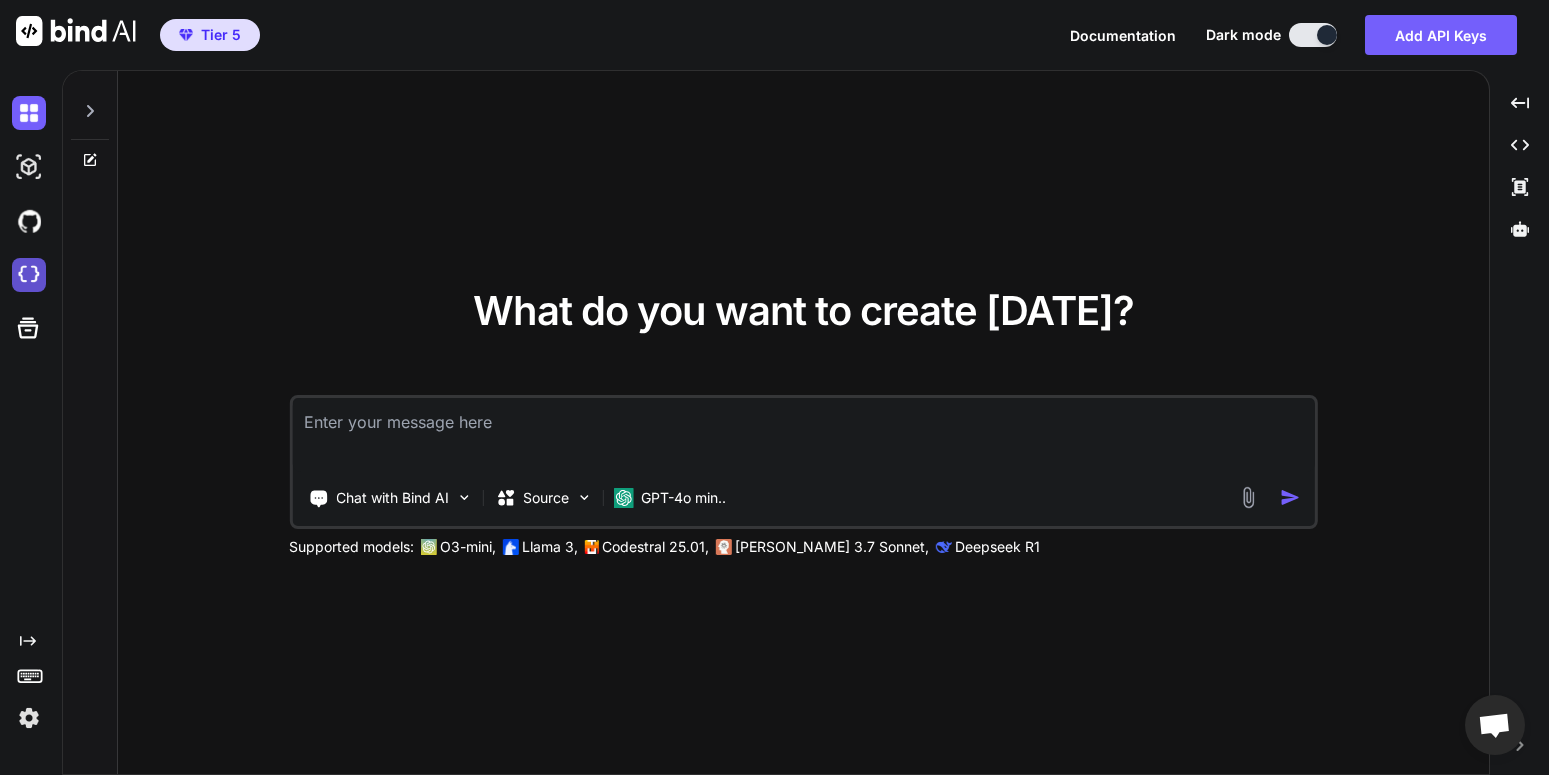 click at bounding box center [29, 275] 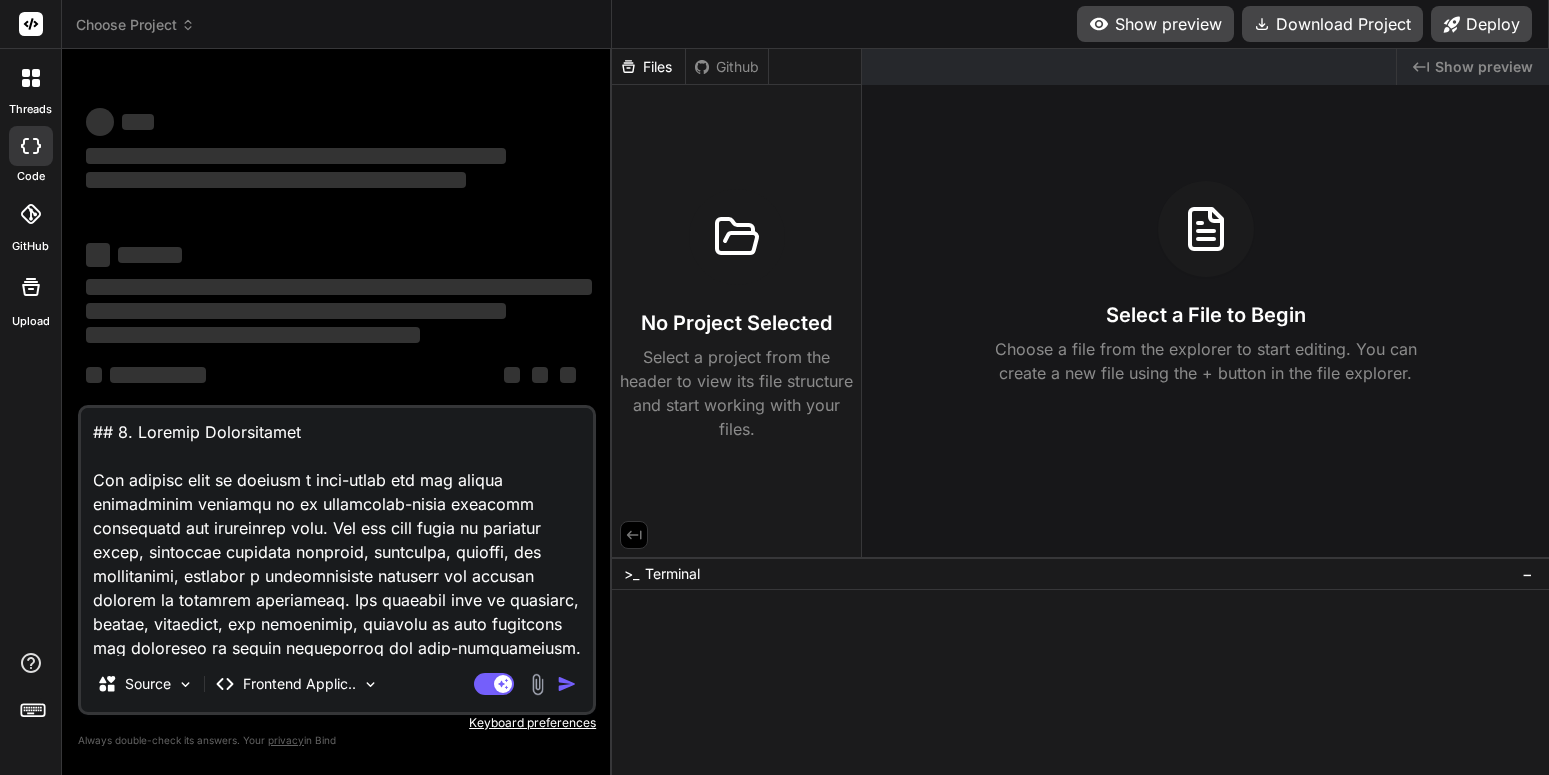 scroll, scrollTop: 0, scrollLeft: 0, axis: both 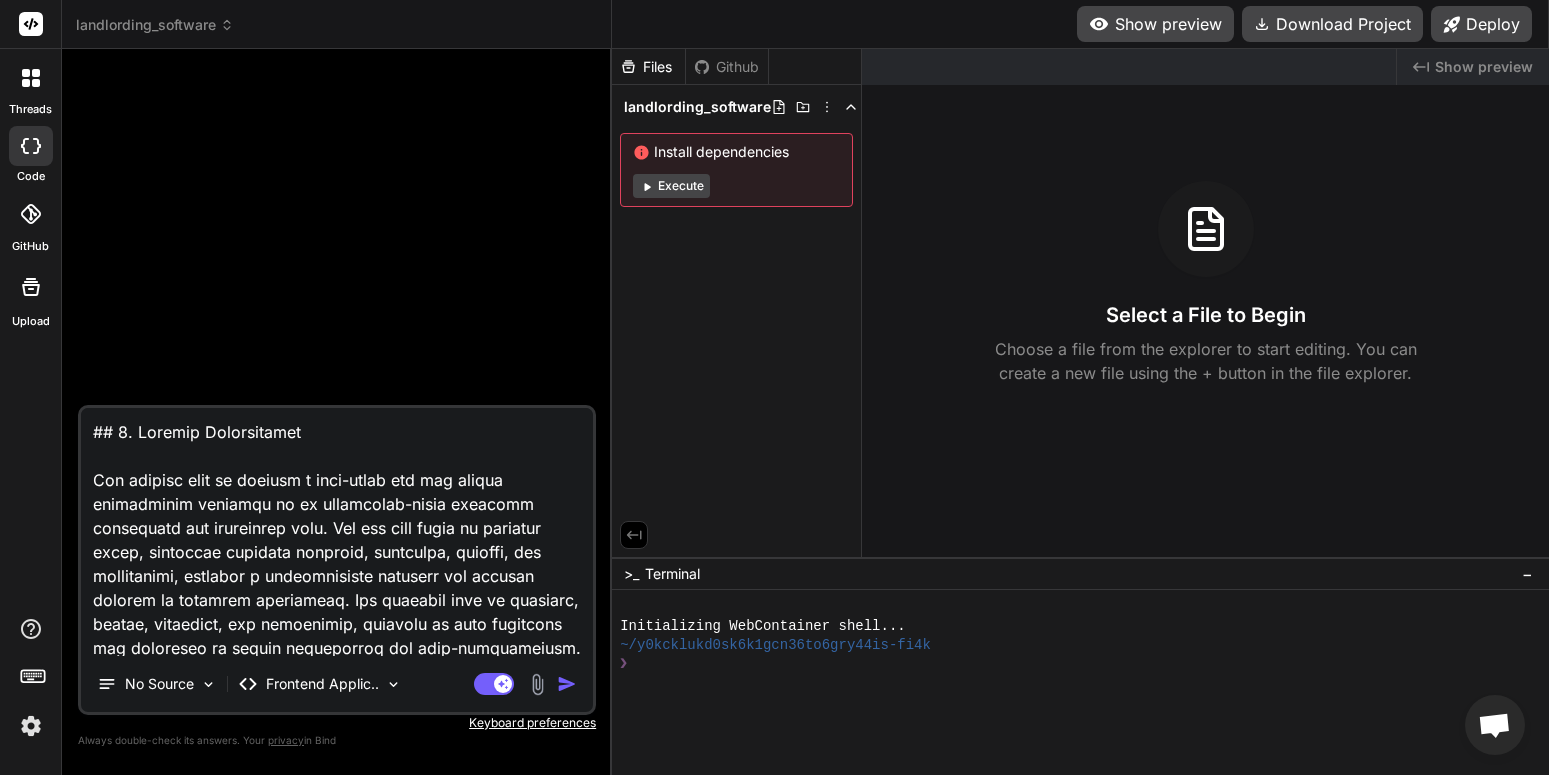 click at bounding box center [567, 684] 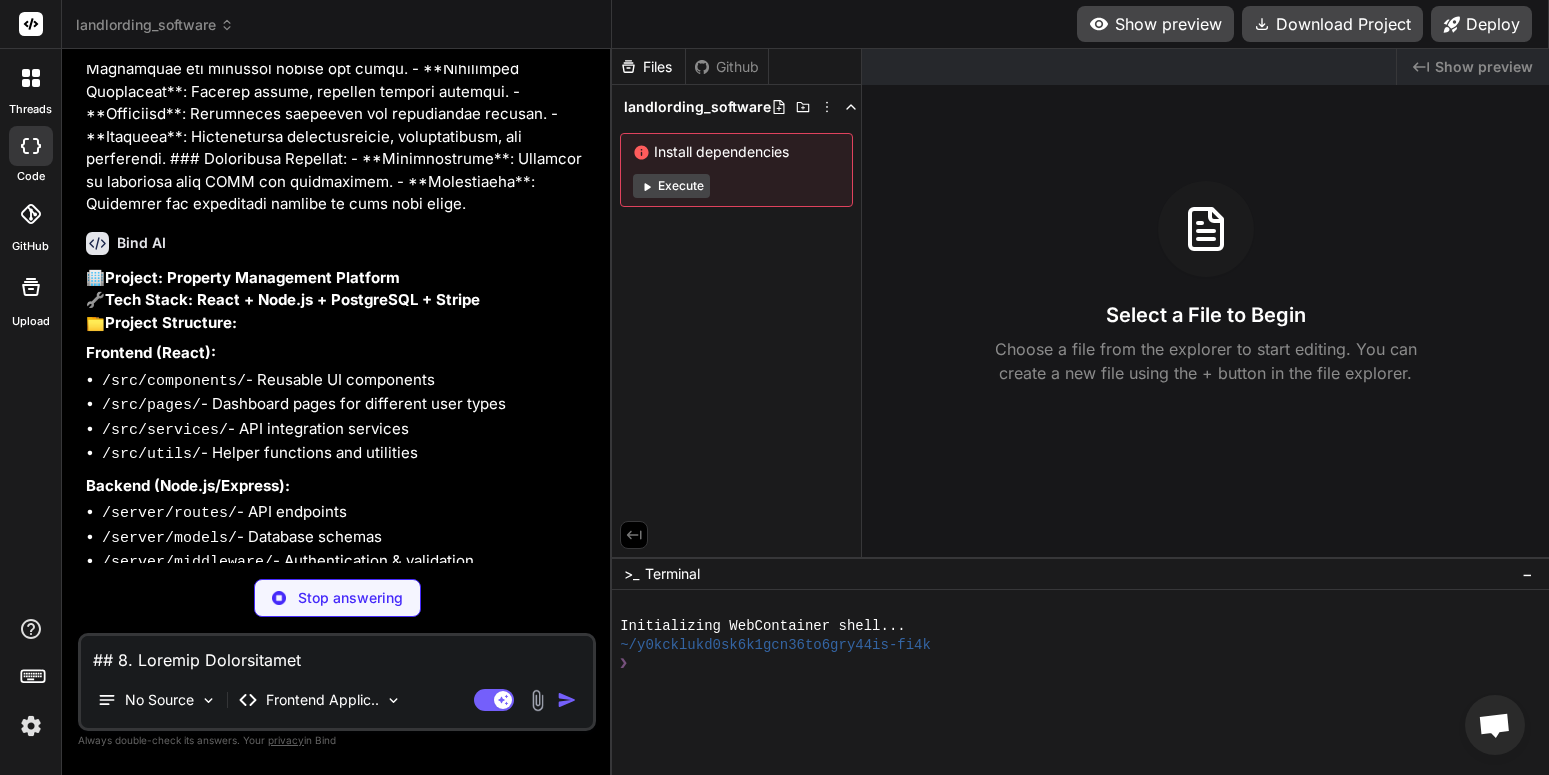 scroll, scrollTop: 1865, scrollLeft: 0, axis: vertical 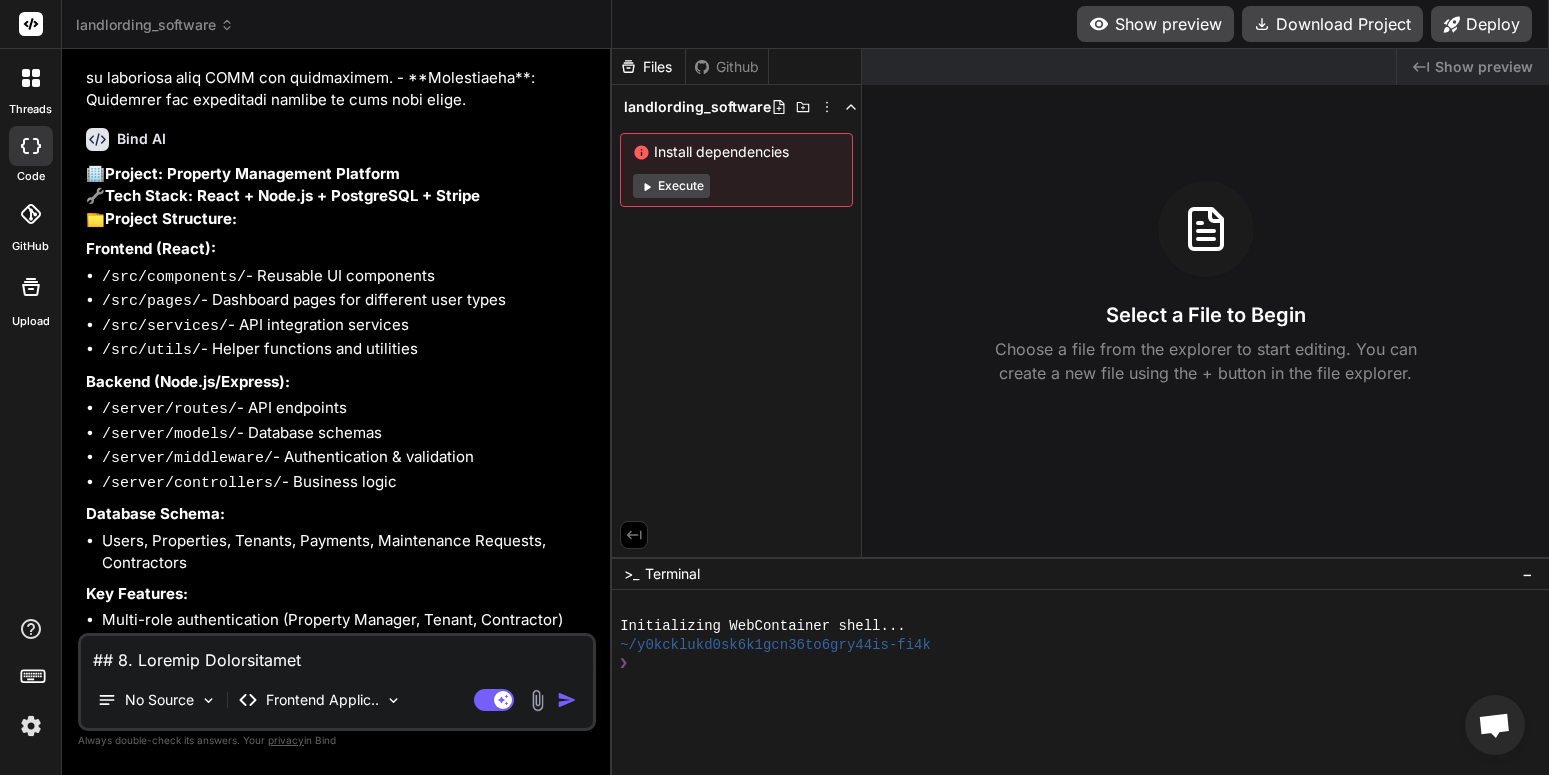 type on "x" 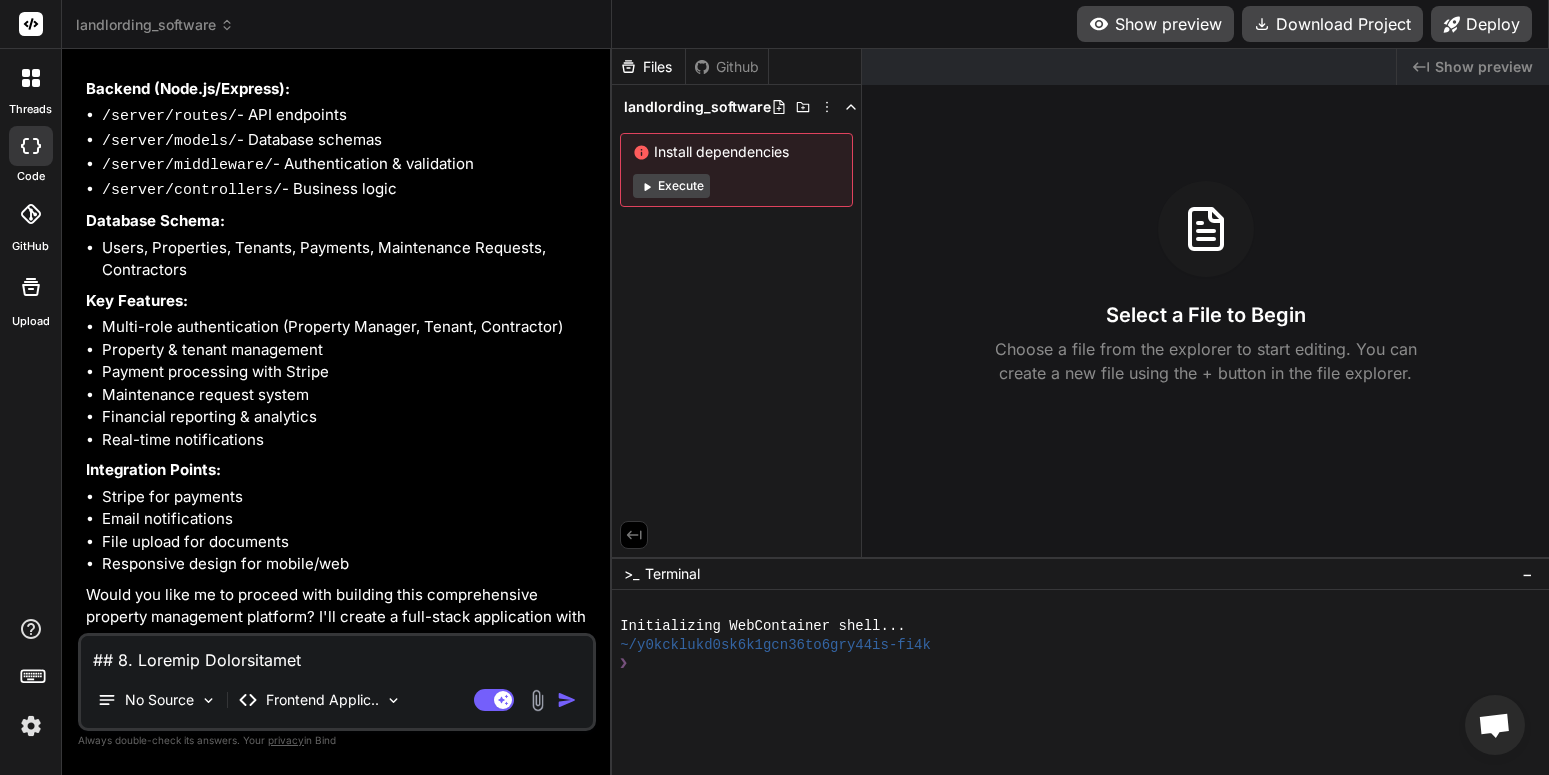 scroll, scrollTop: 2191, scrollLeft: 0, axis: vertical 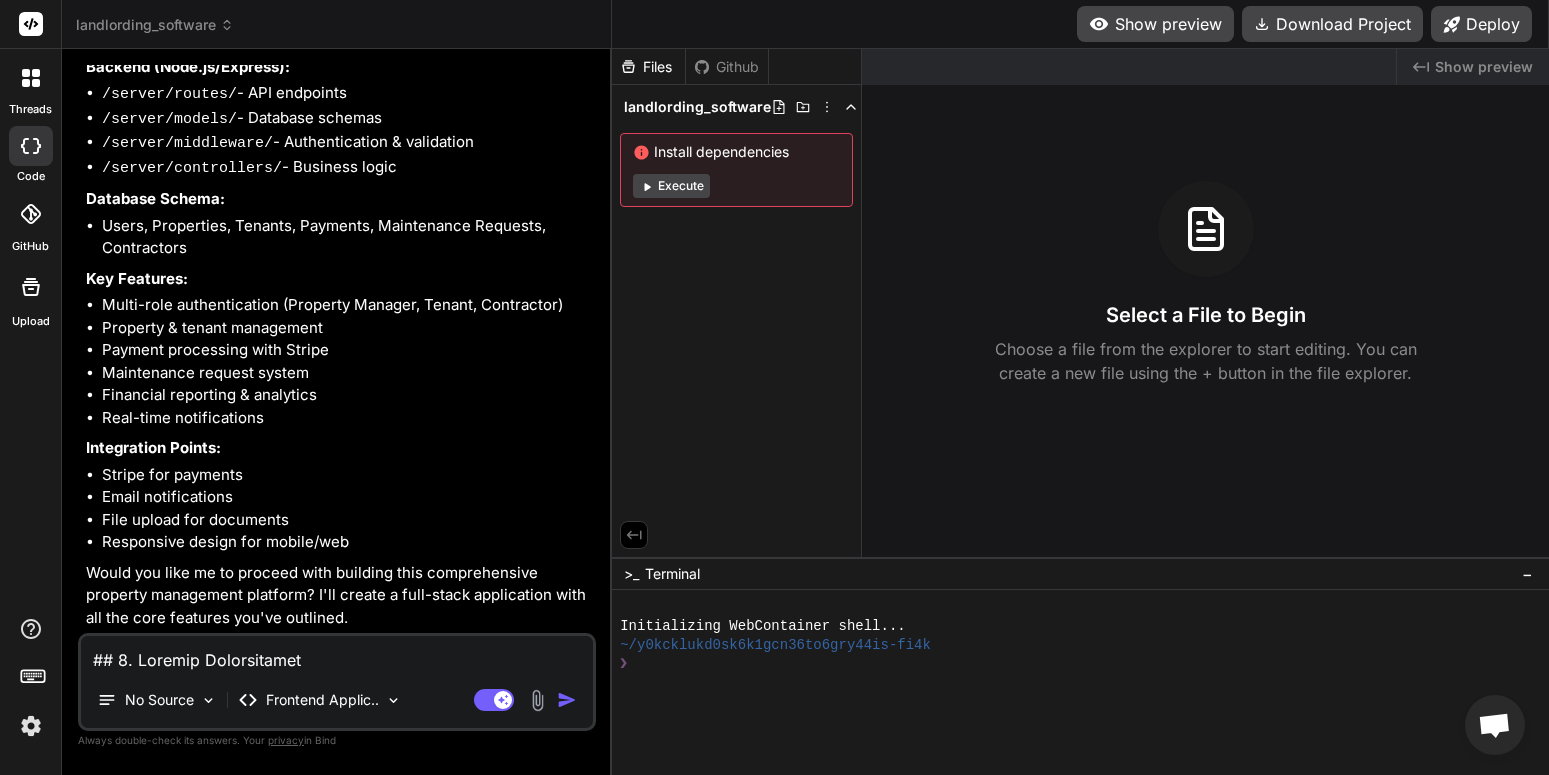click at bounding box center [337, 654] 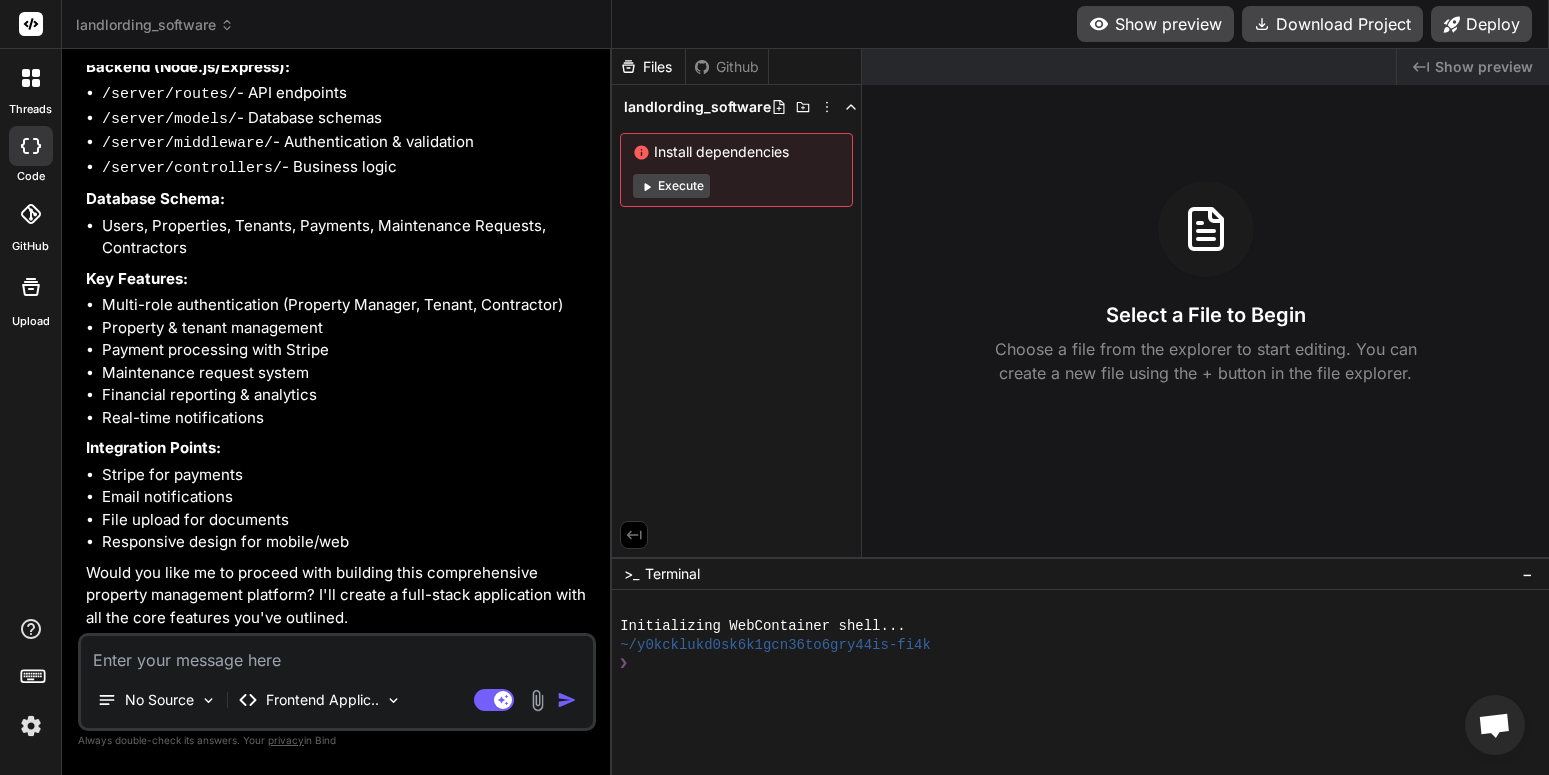 type on "y" 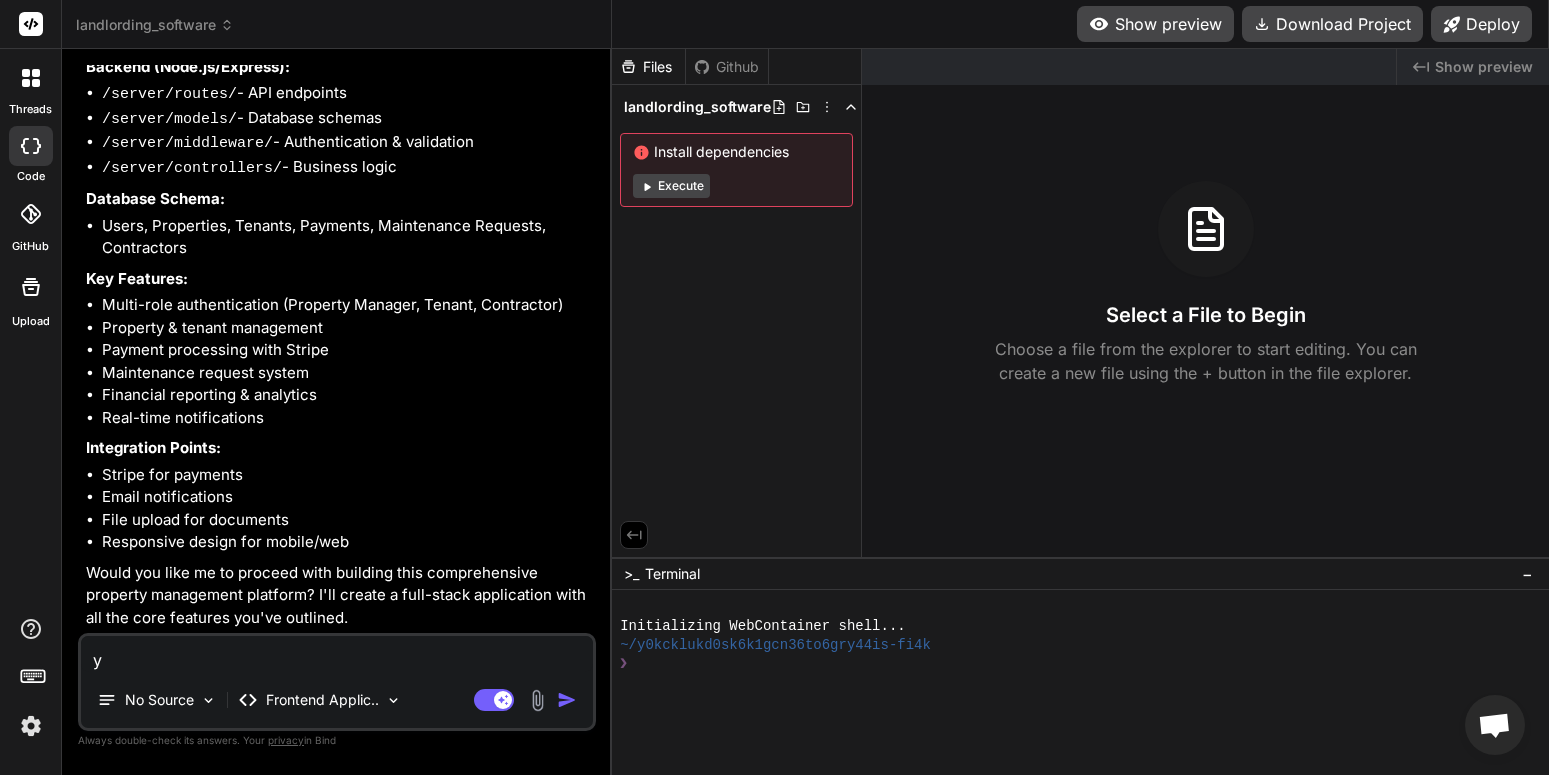 type on "ye" 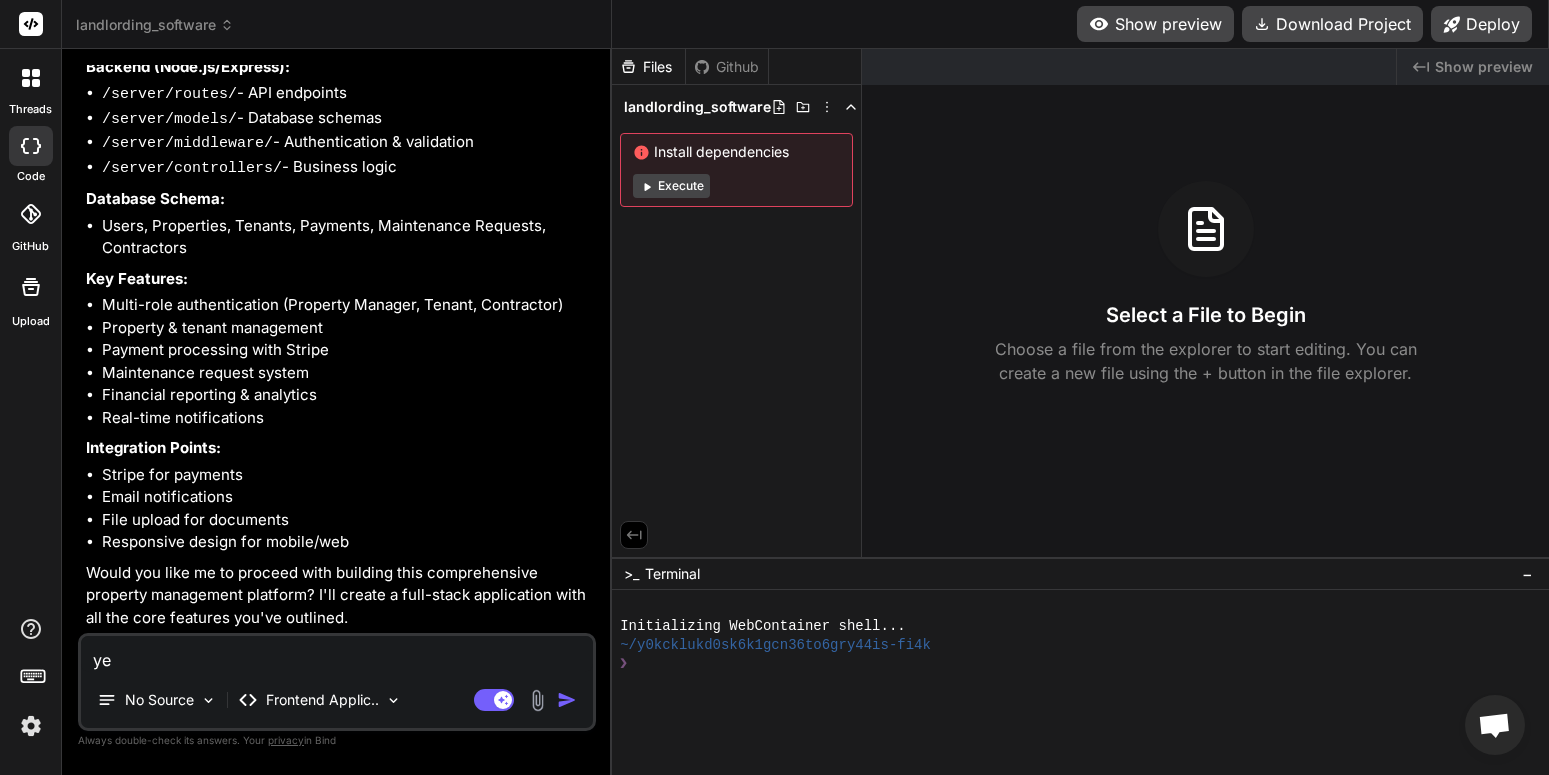type on "yes" 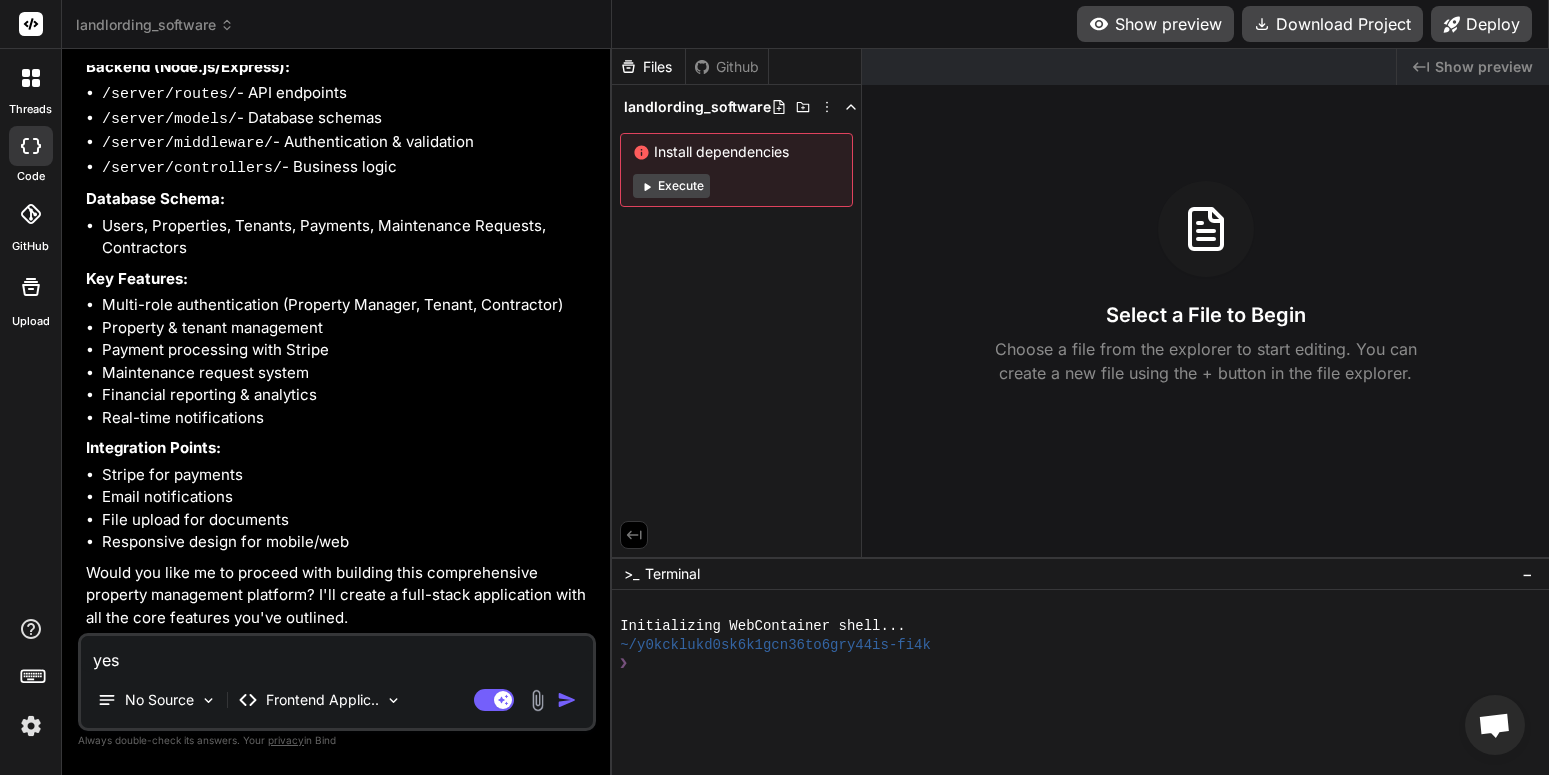 type on "yes" 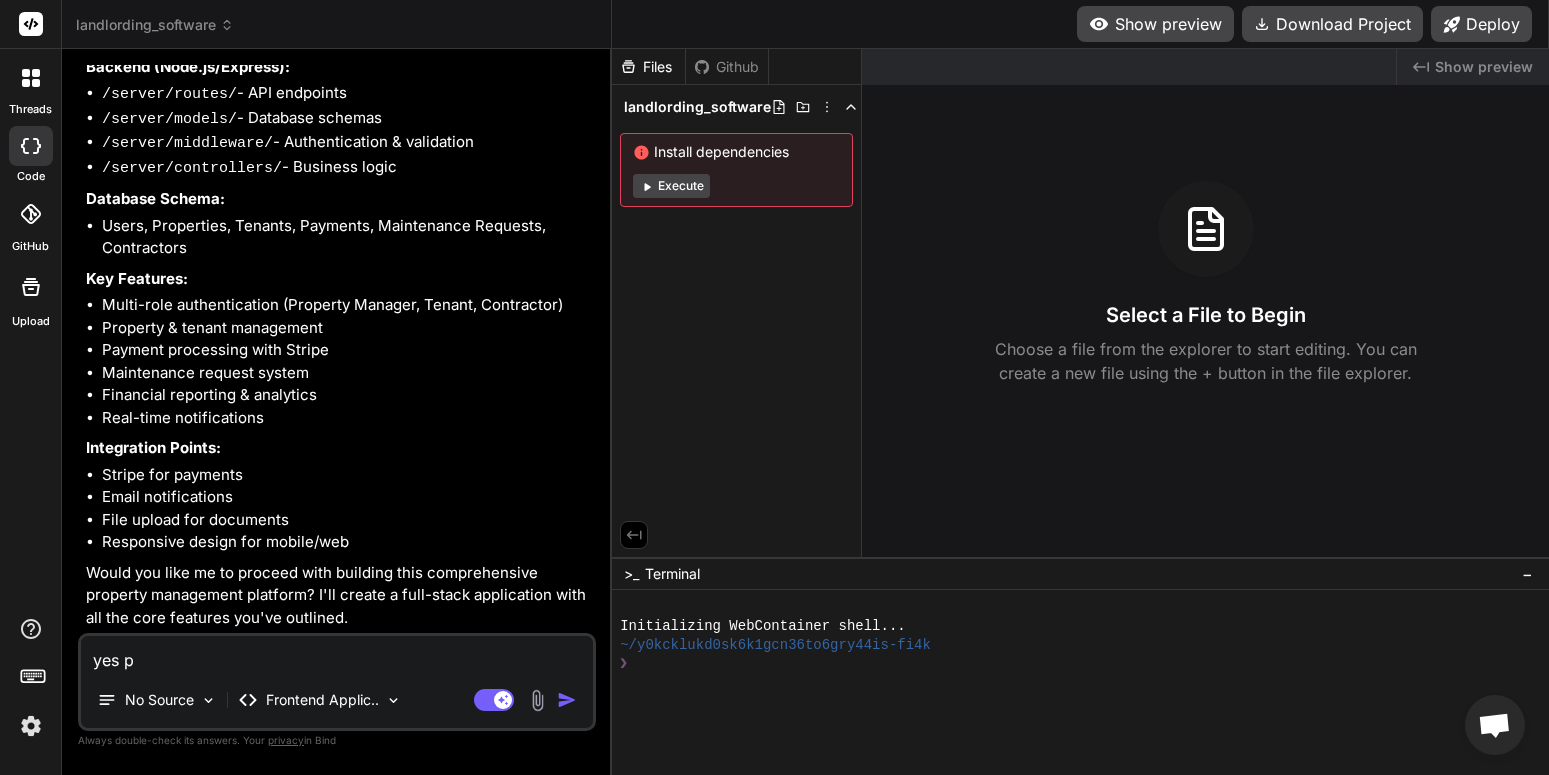 type on "x" 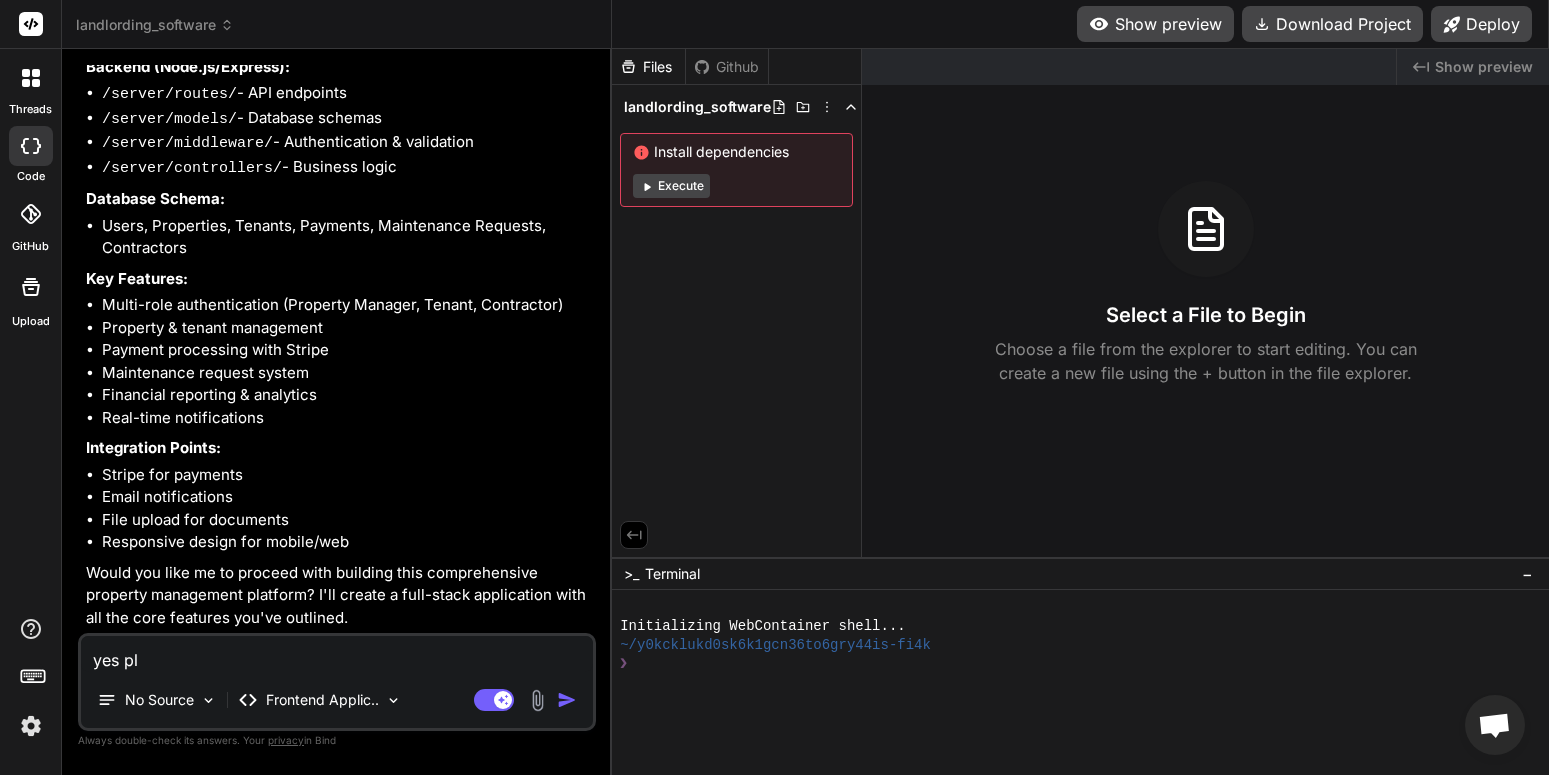 type on "yes ple" 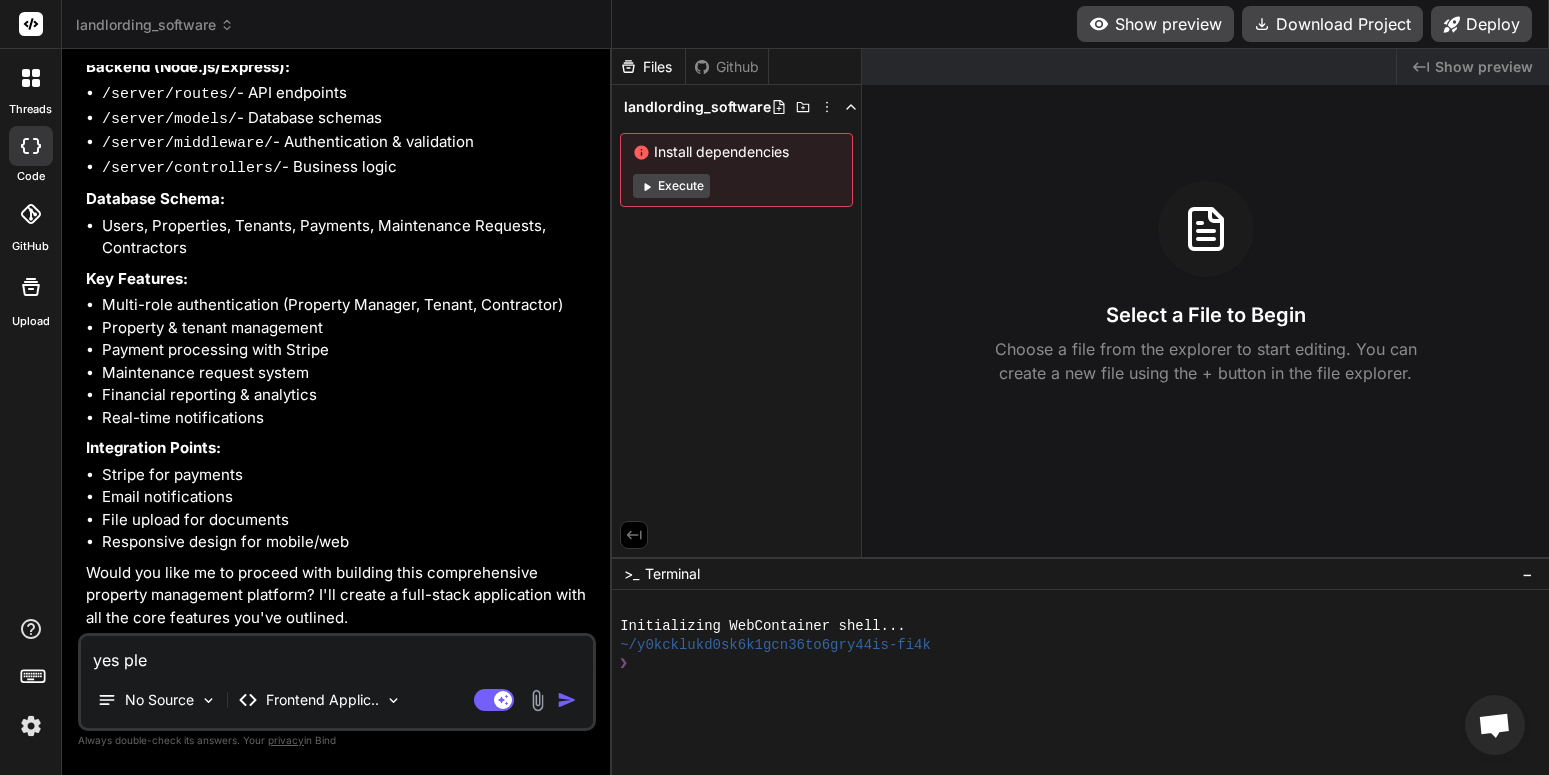 type on "yes plea" 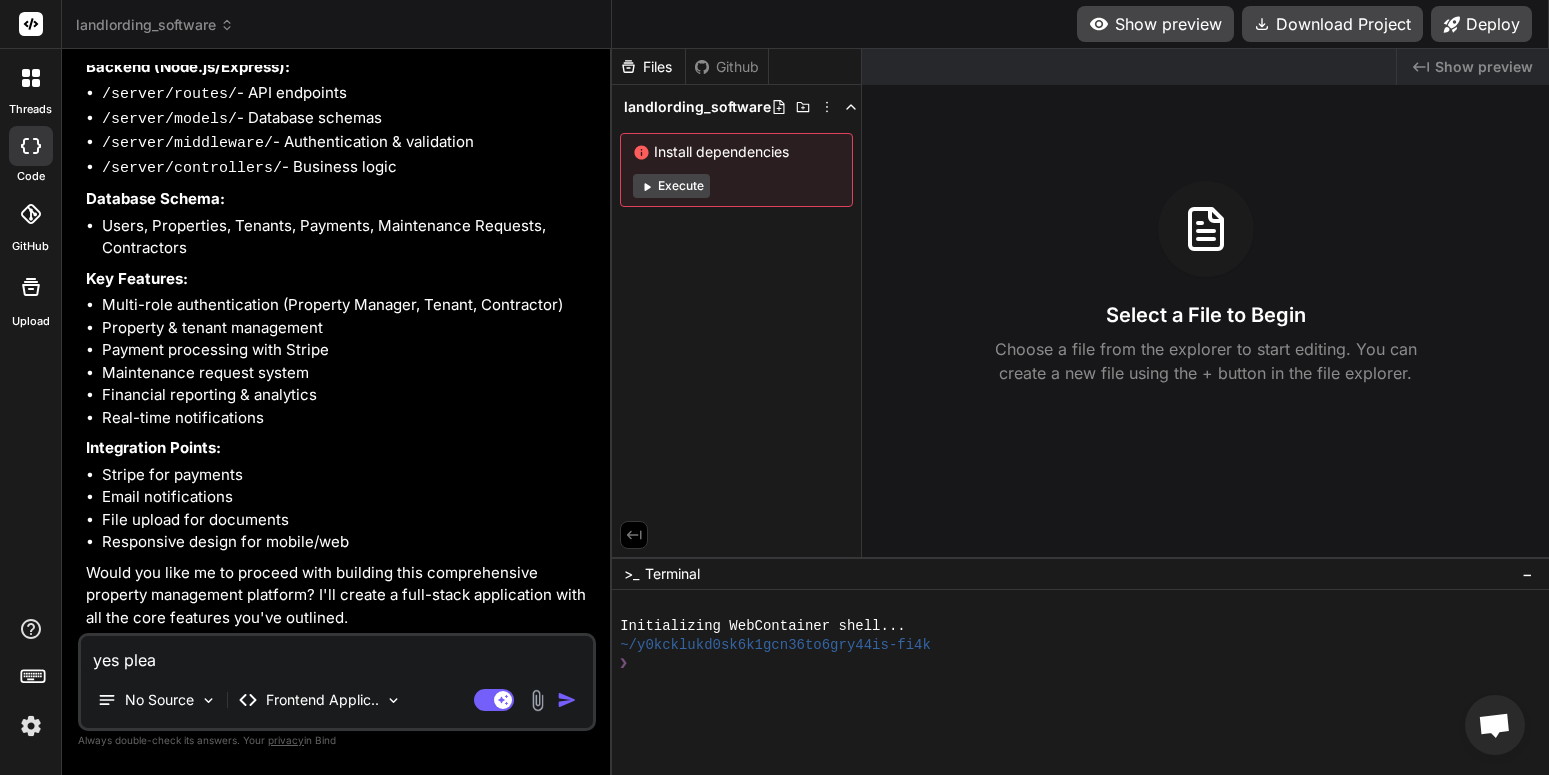 type on "yes pleas" 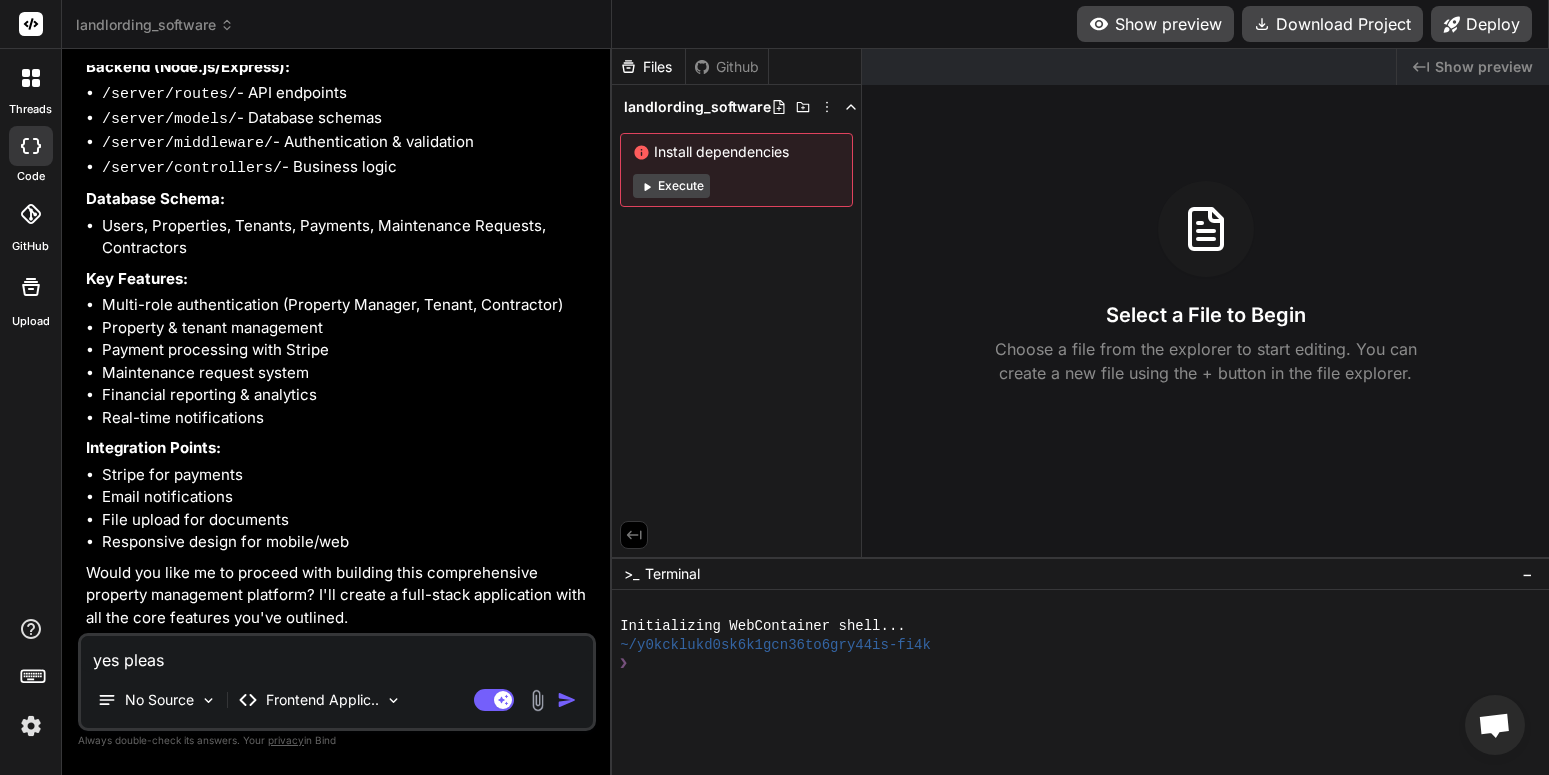 type on "yes please" 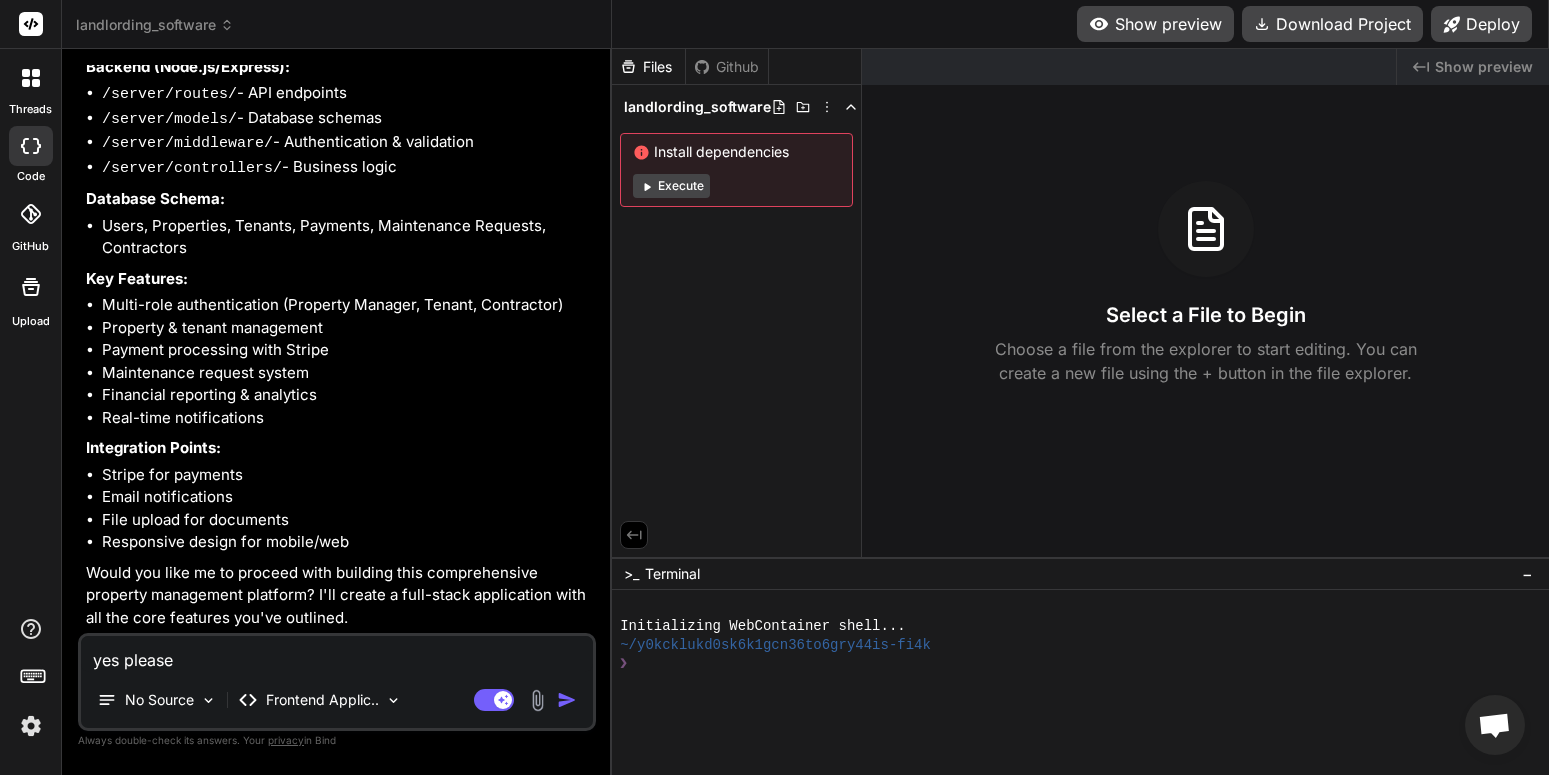 type on "x" 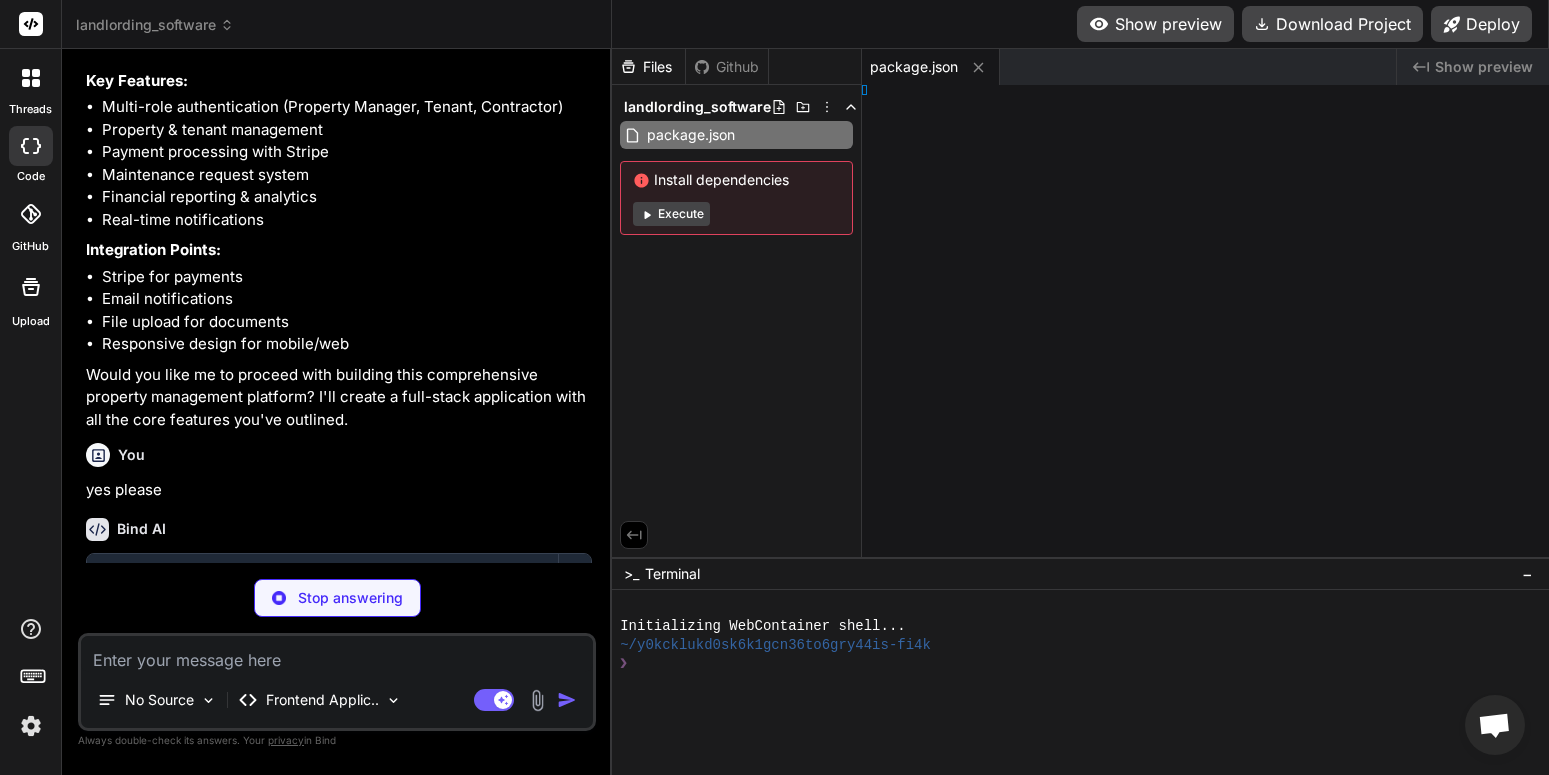 scroll, scrollTop: 2378, scrollLeft: 0, axis: vertical 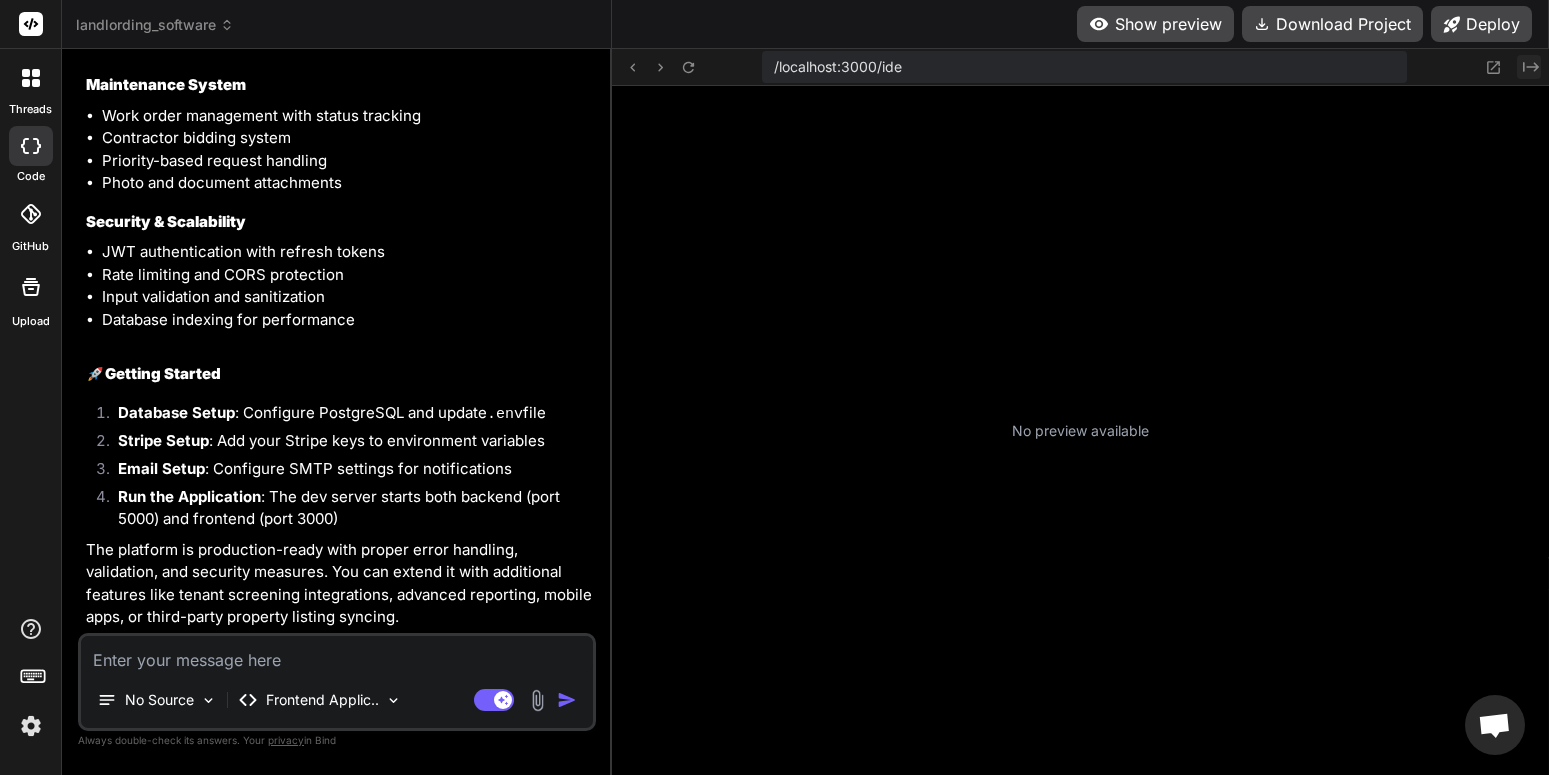 click on "Created with Pixso." 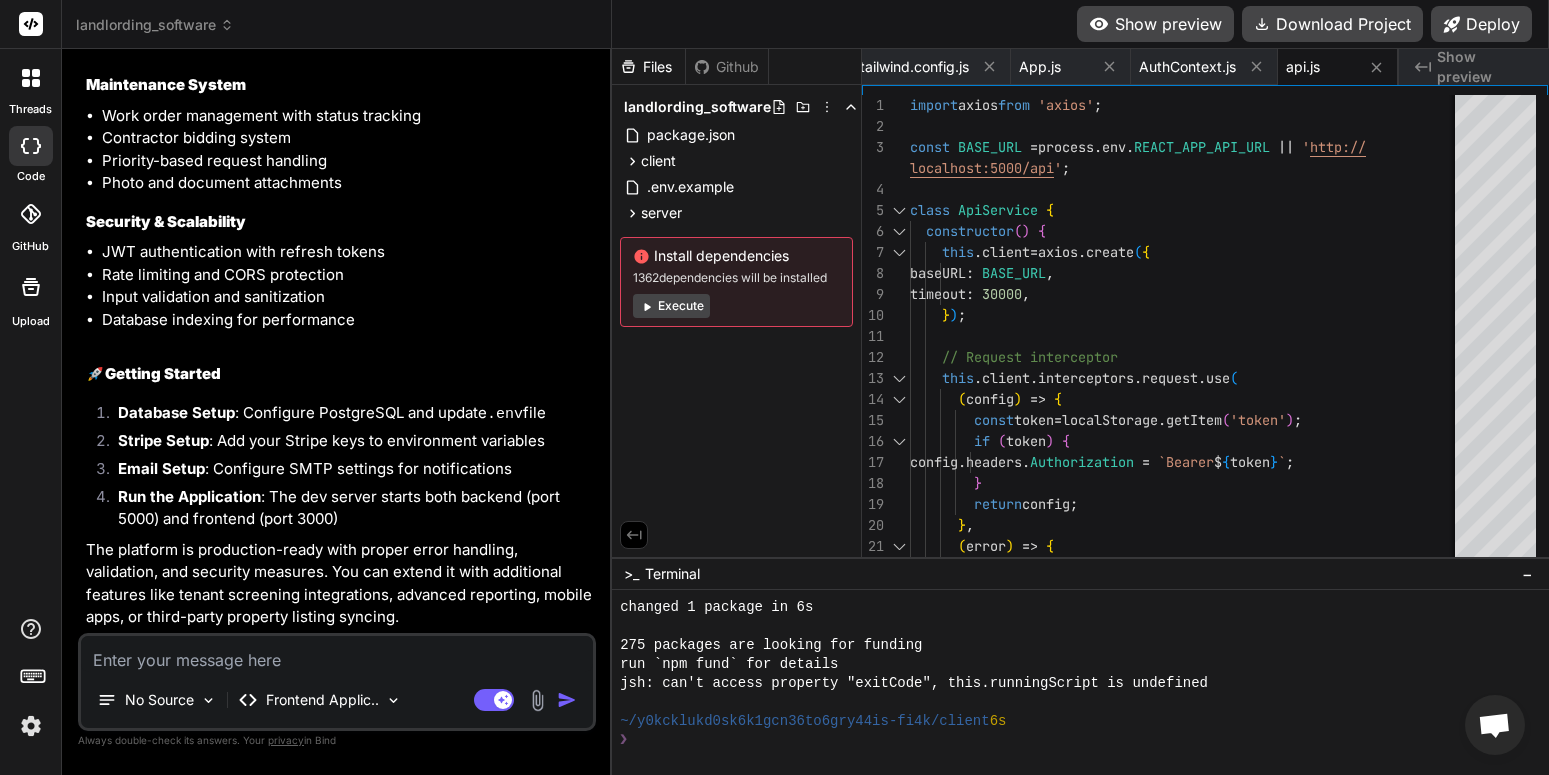 scroll, scrollTop: 0, scrollLeft: 2658, axis: horizontal 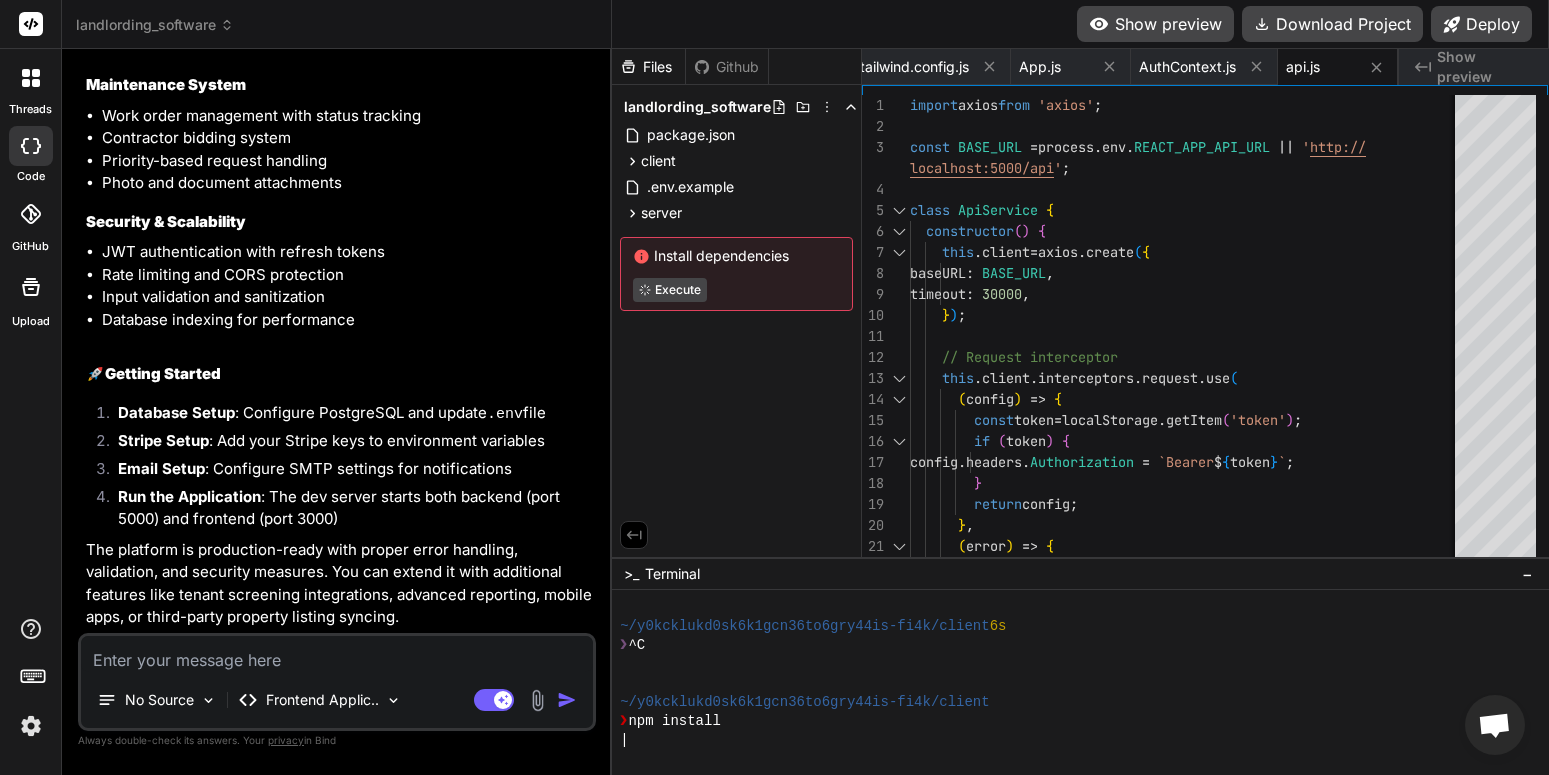 click on "Show preview" at bounding box center [1485, 67] 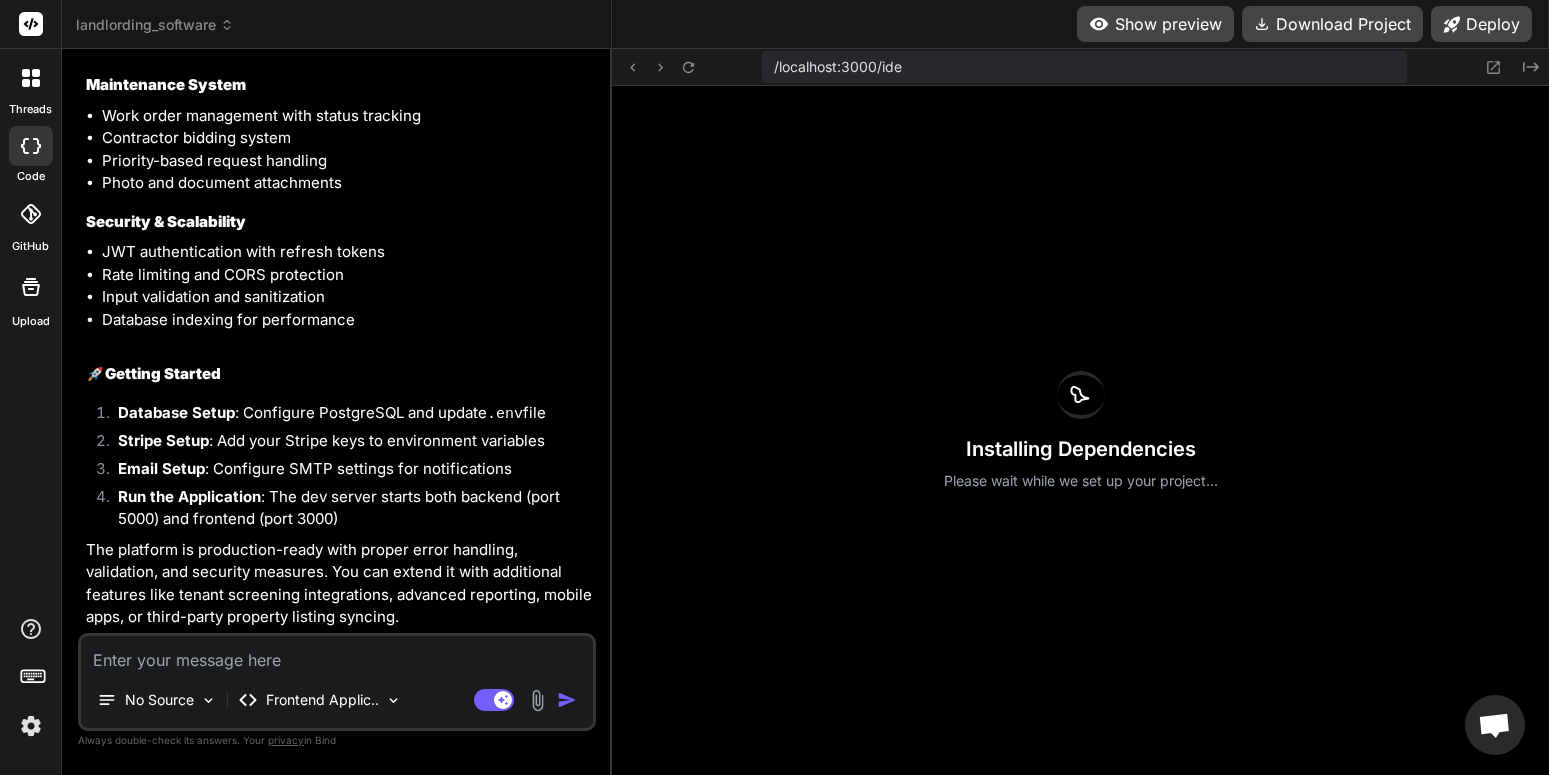 scroll, scrollTop: 2470, scrollLeft: 0, axis: vertical 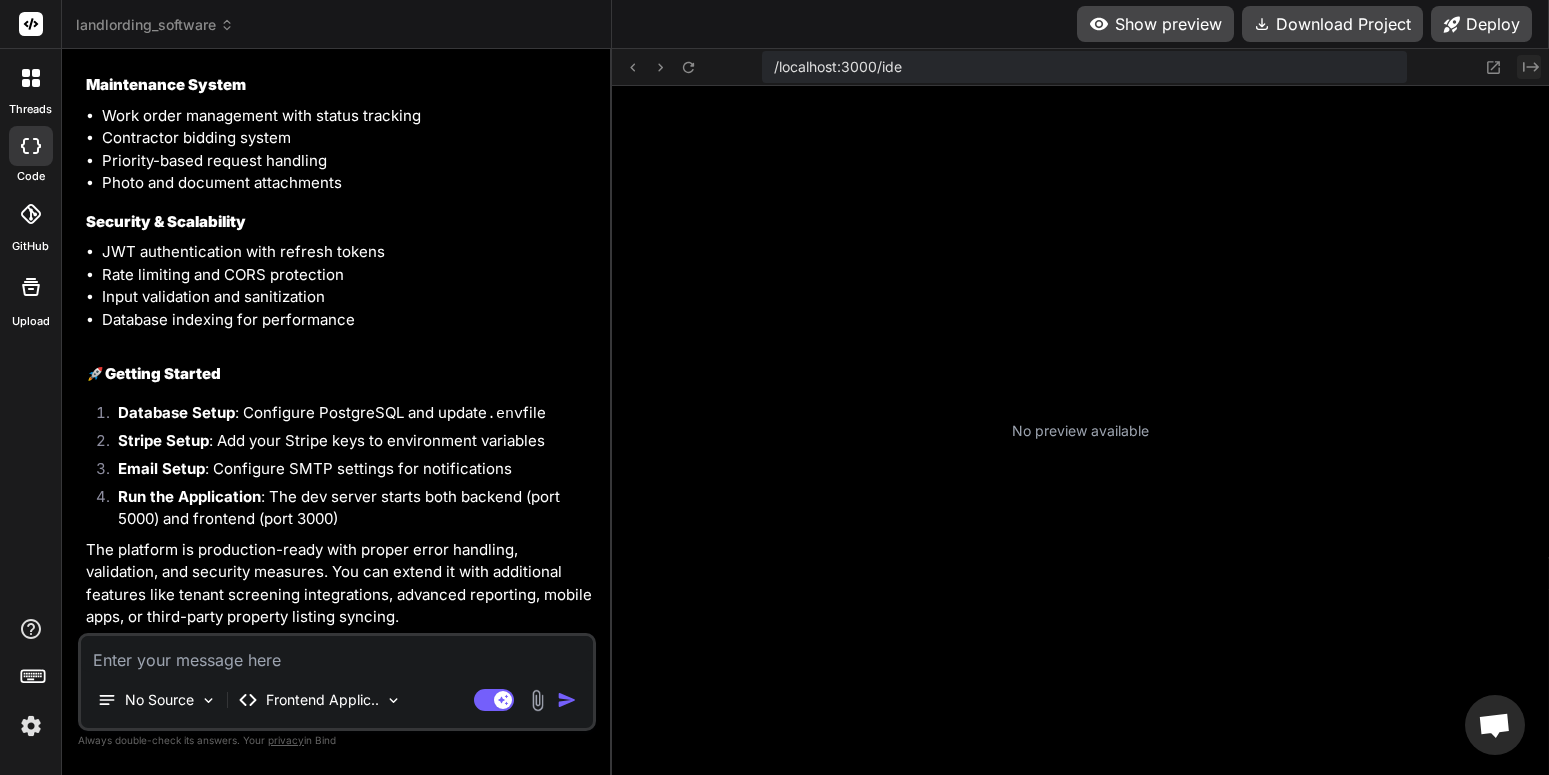 click 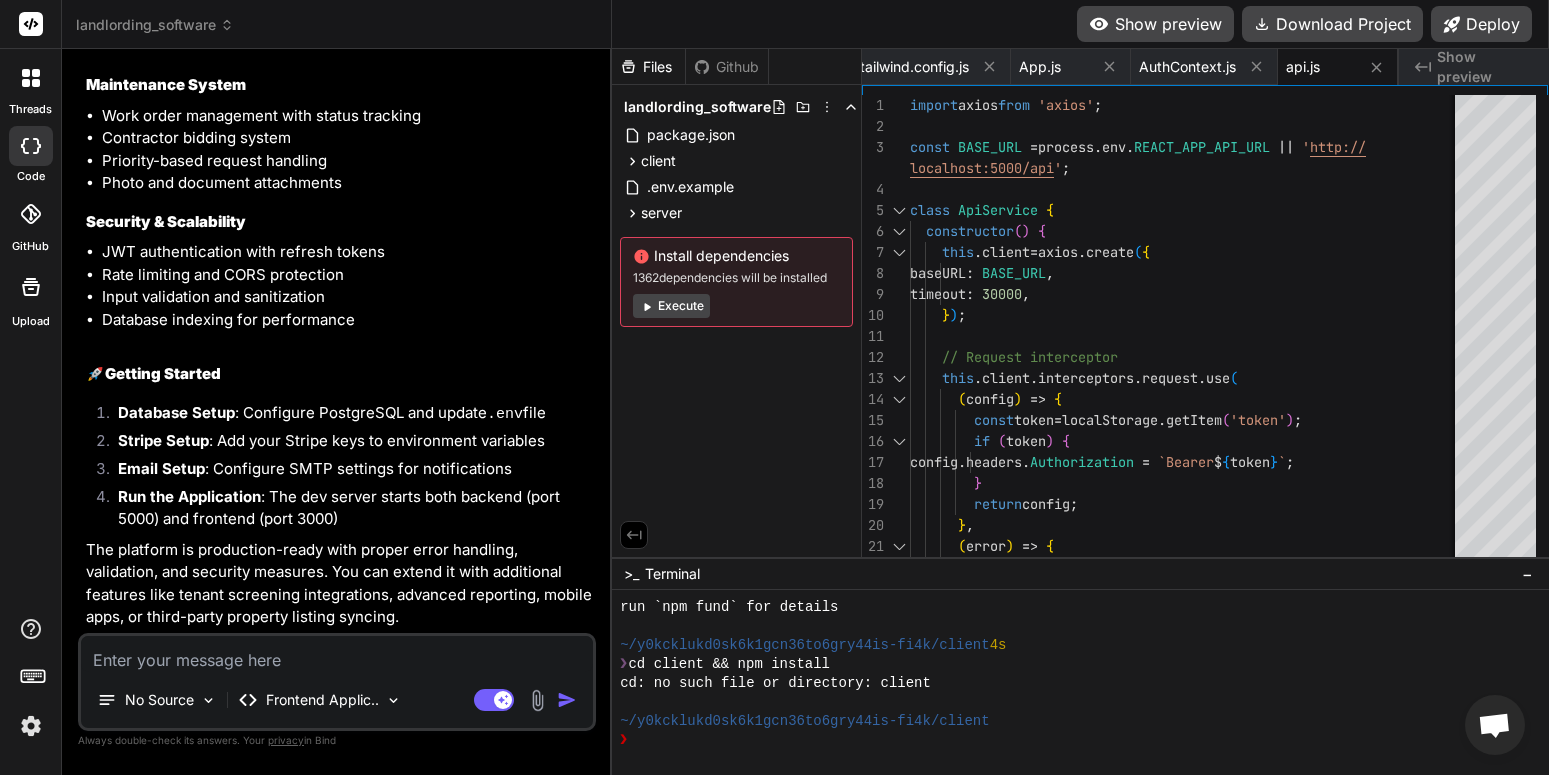 scroll, scrollTop: 0, scrollLeft: 2658, axis: horizontal 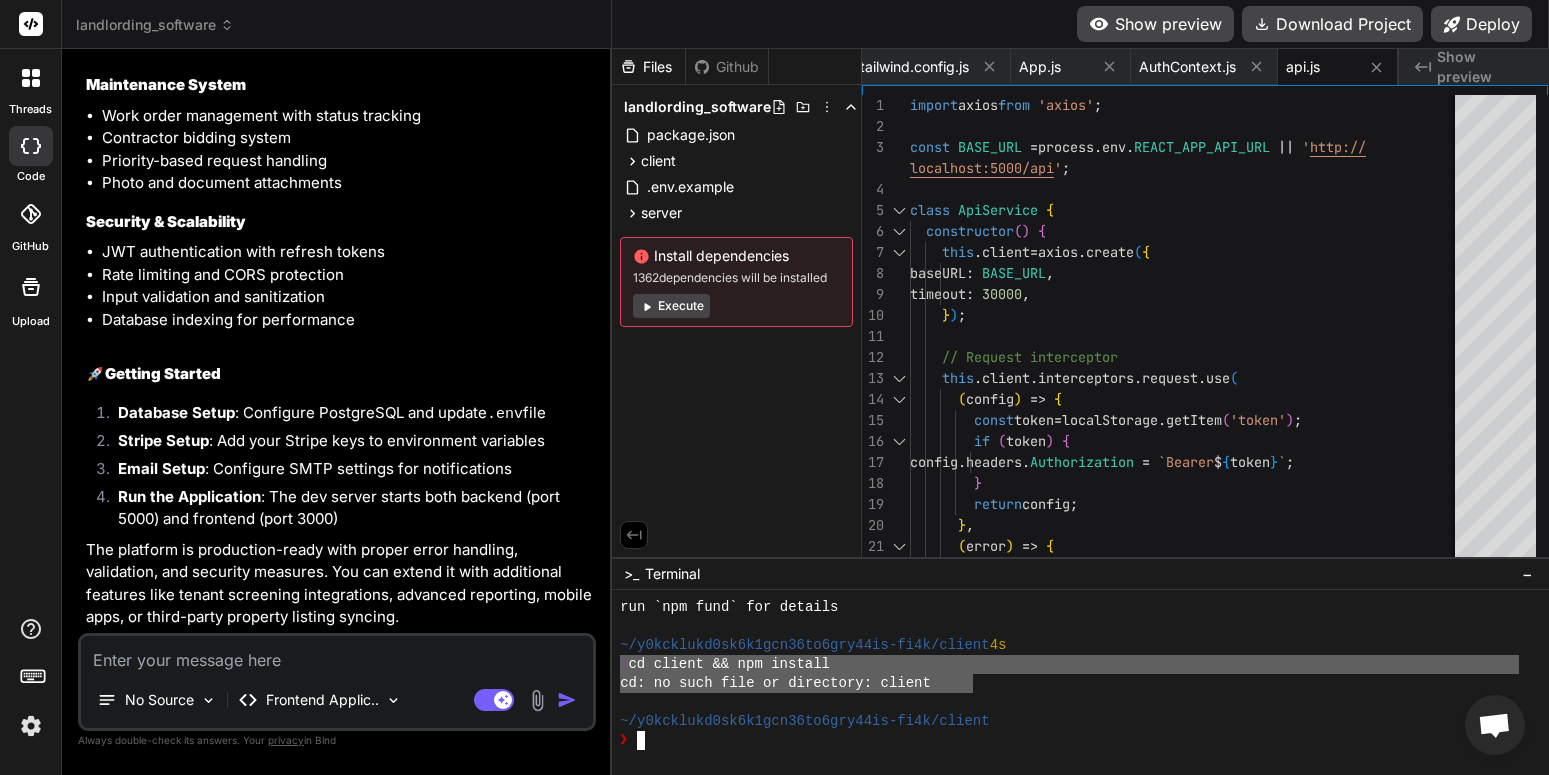 drag, startPoint x: 970, startPoint y: 681, endPoint x: 608, endPoint y: 673, distance: 362.08838 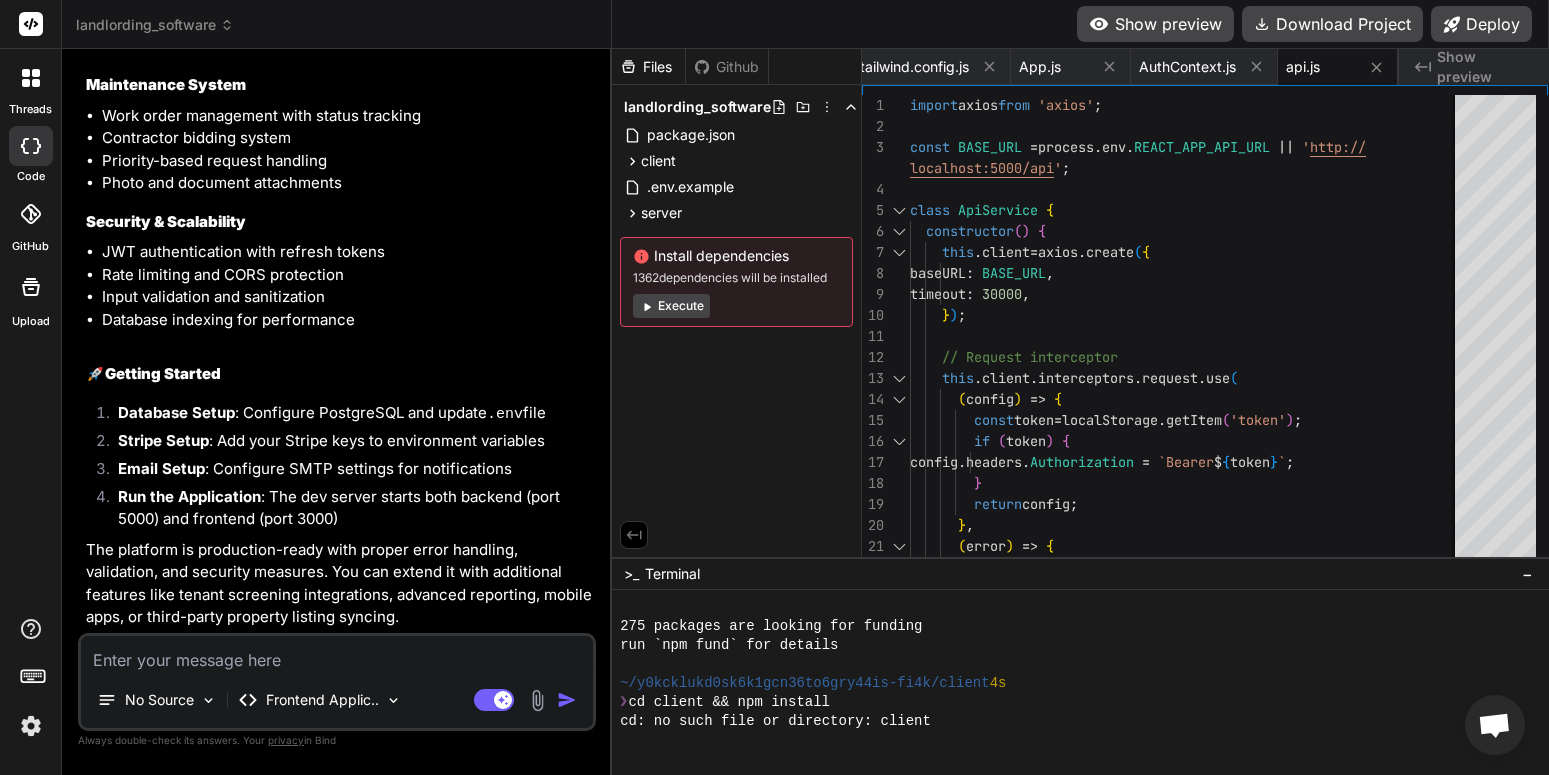 scroll, scrollTop: 2603, scrollLeft: 0, axis: vertical 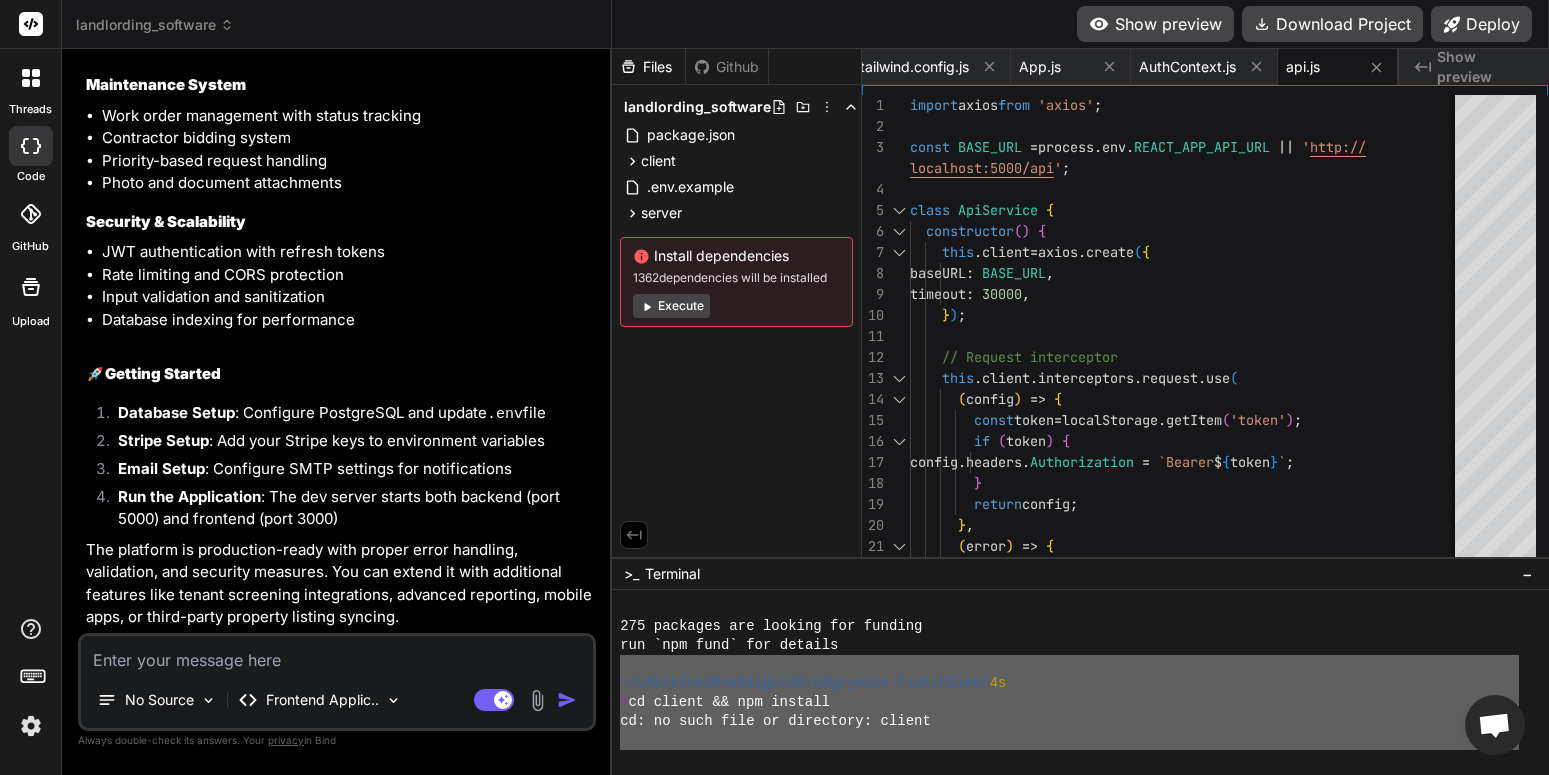 drag, startPoint x: 728, startPoint y: 740, endPoint x: 616, endPoint y: 671, distance: 131.54848 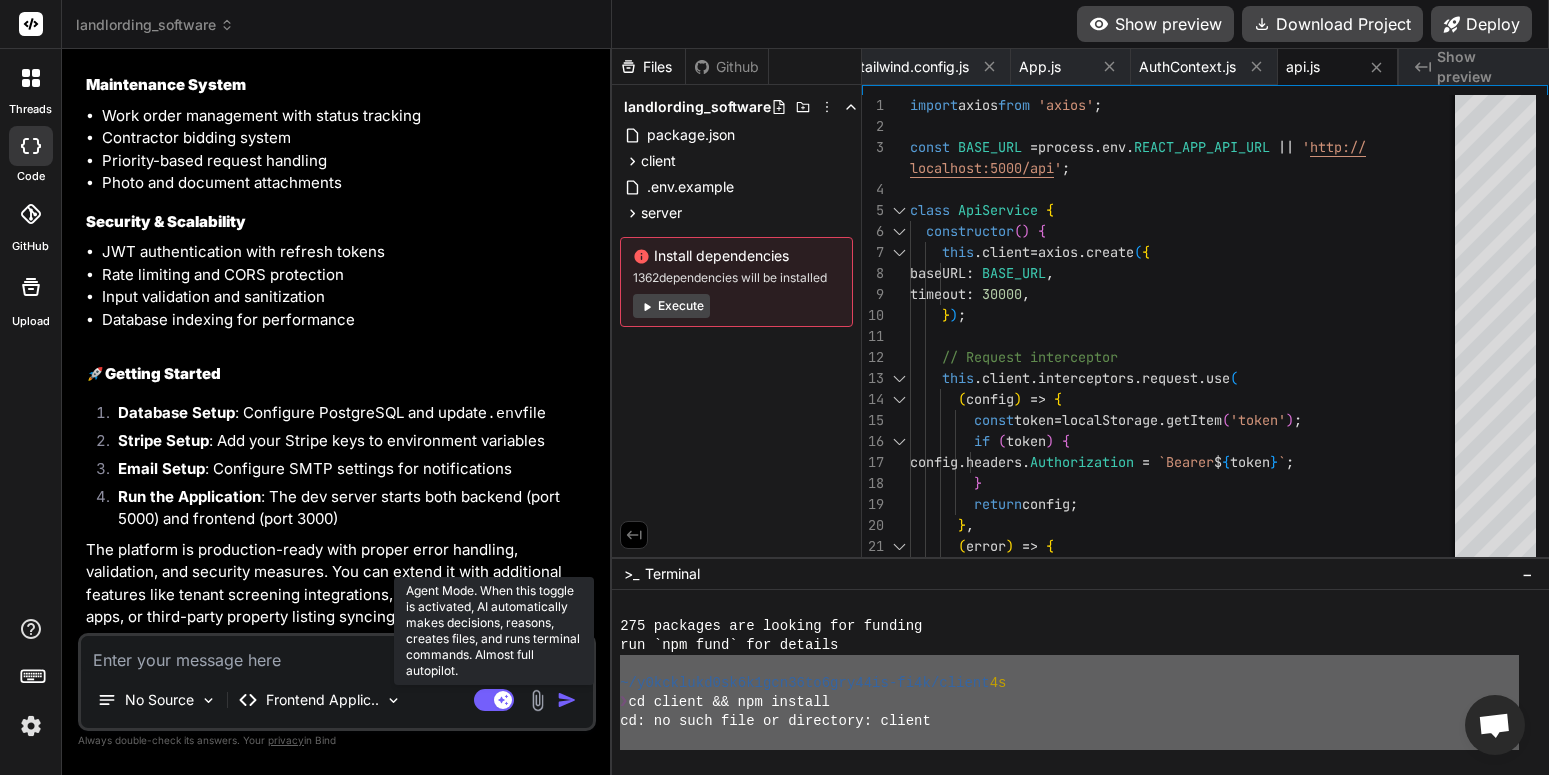 type 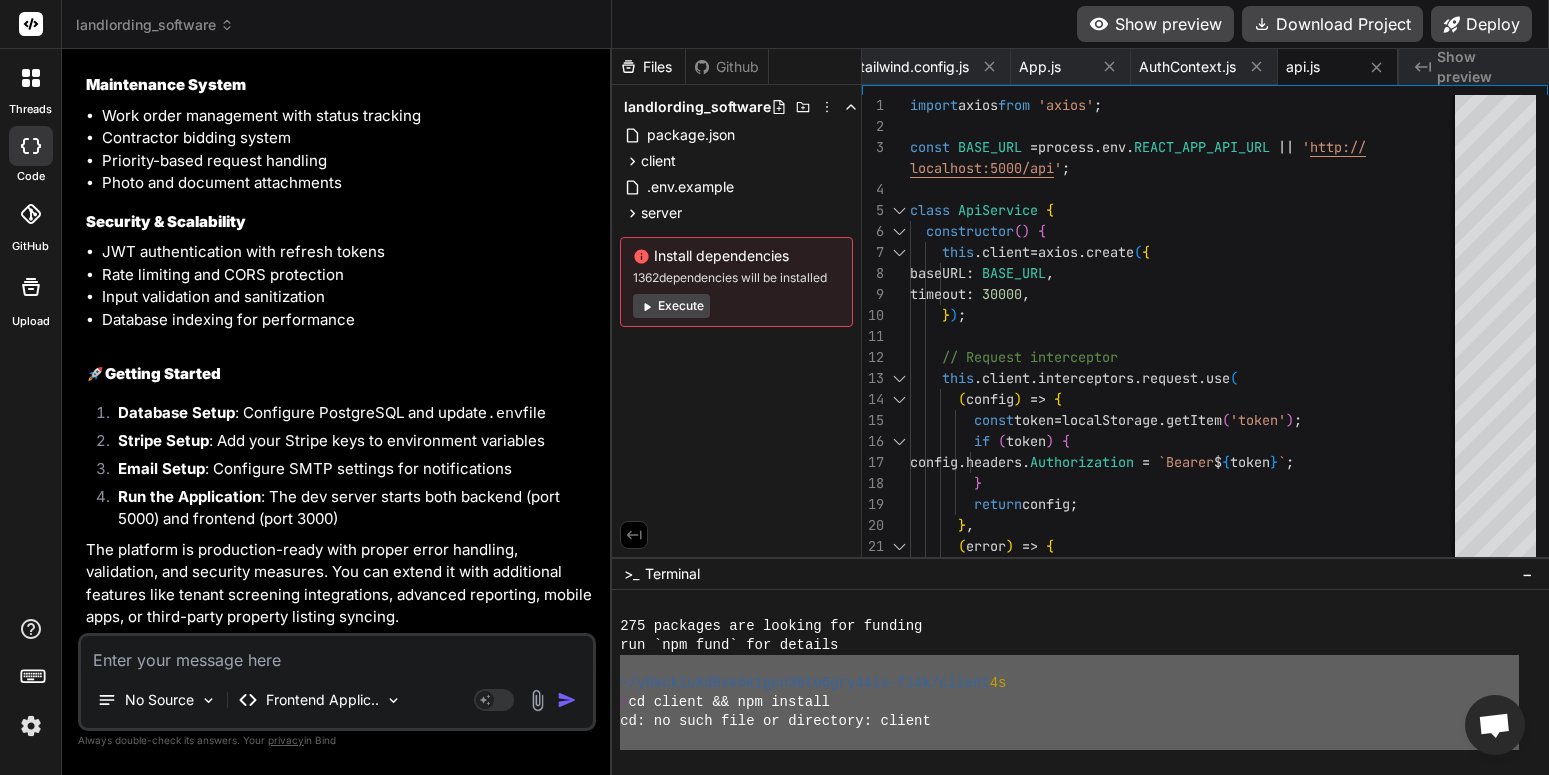click at bounding box center [337, 654] 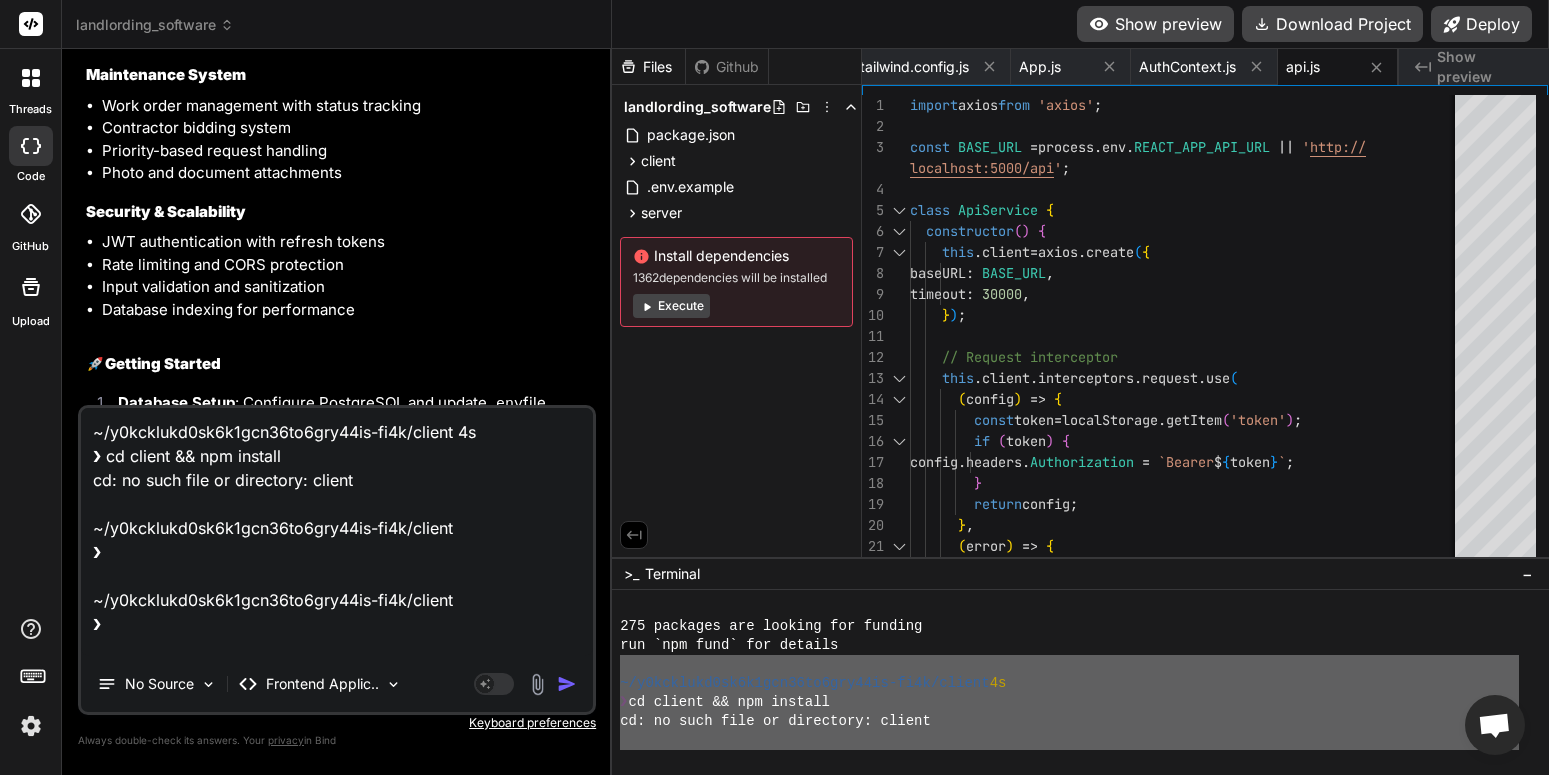 scroll, scrollTop: 2, scrollLeft: 0, axis: vertical 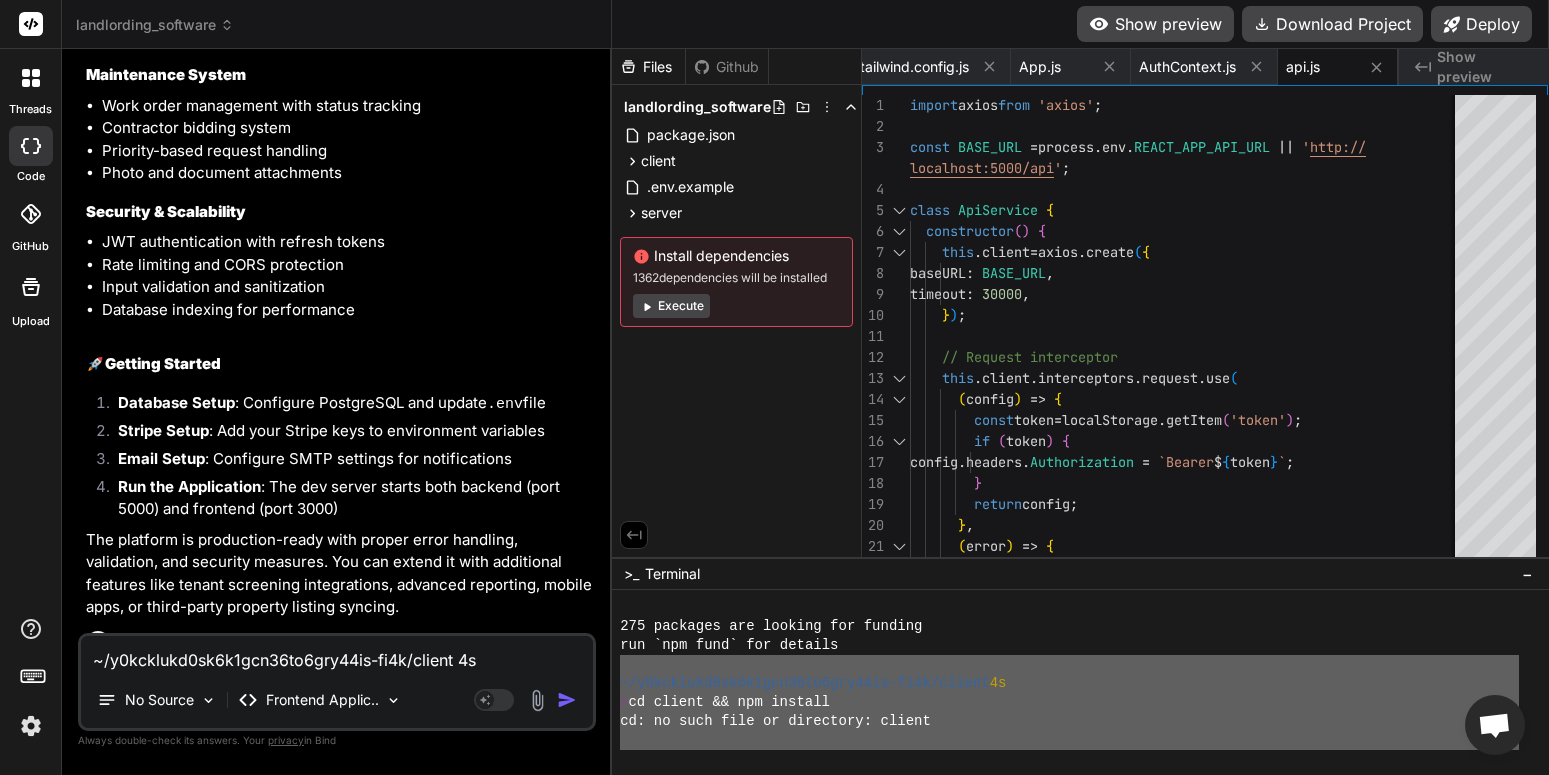 type 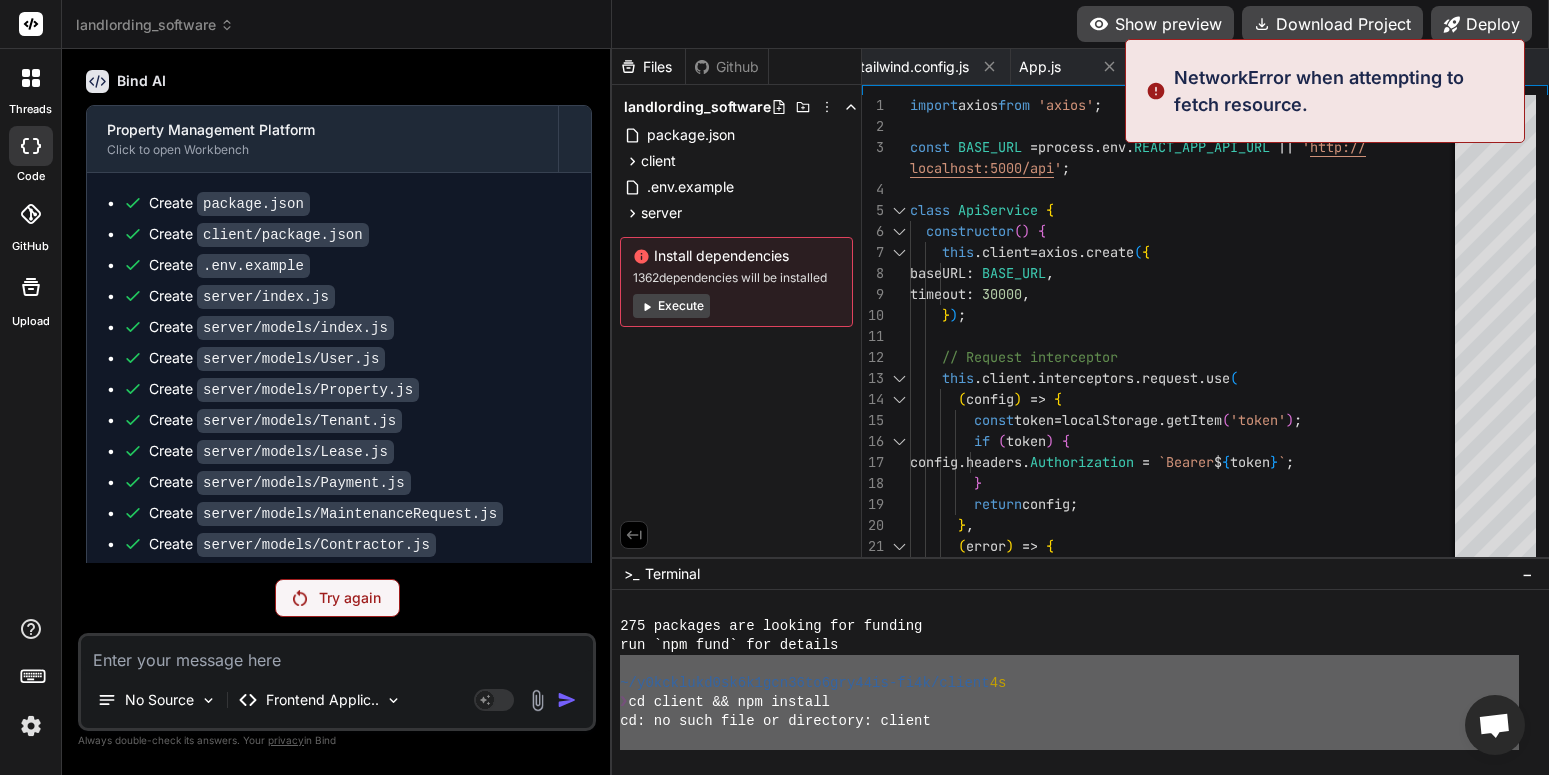 scroll, scrollTop: 2825, scrollLeft: 0, axis: vertical 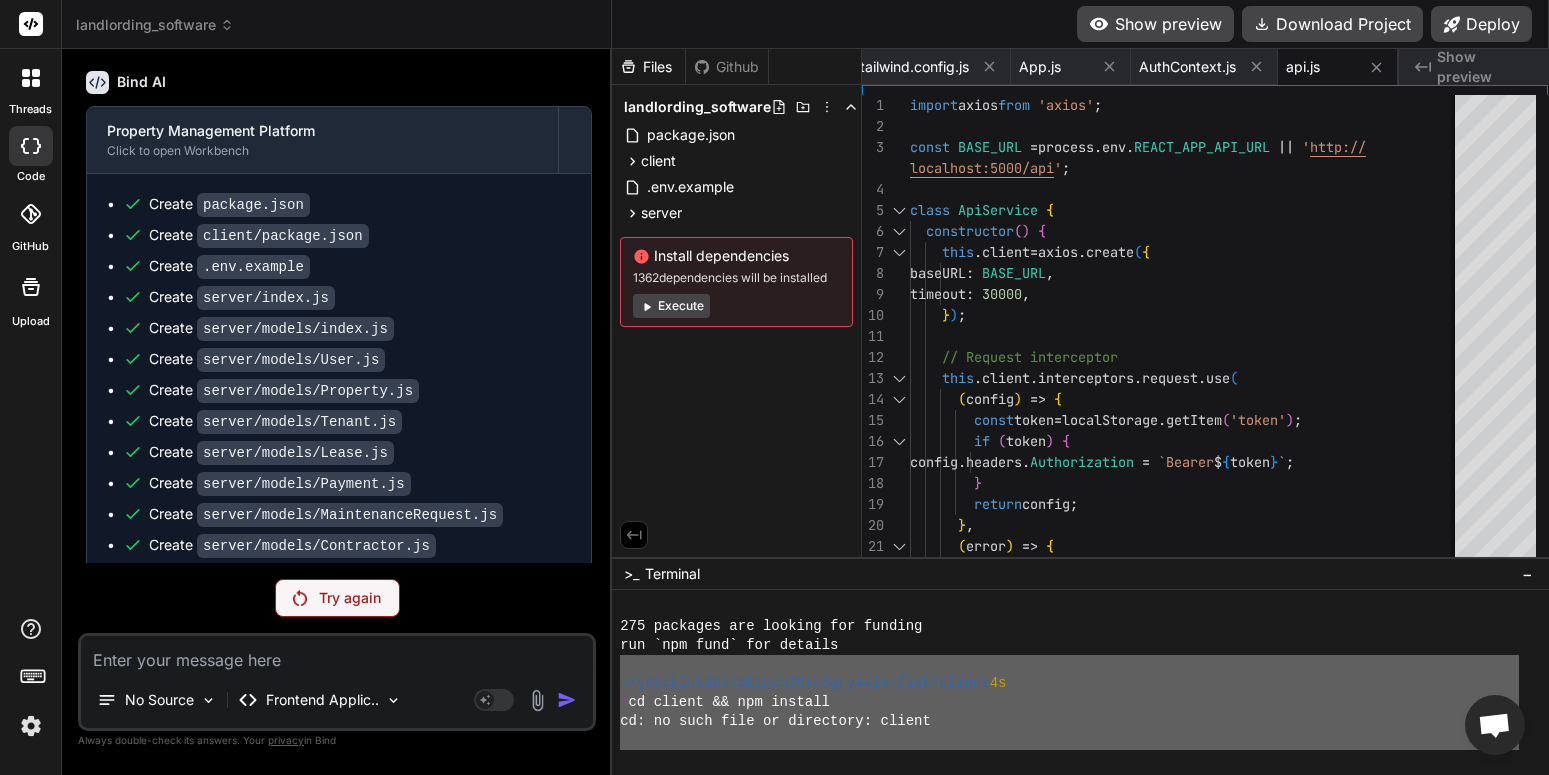 click on "Try again" at bounding box center [350, 598] 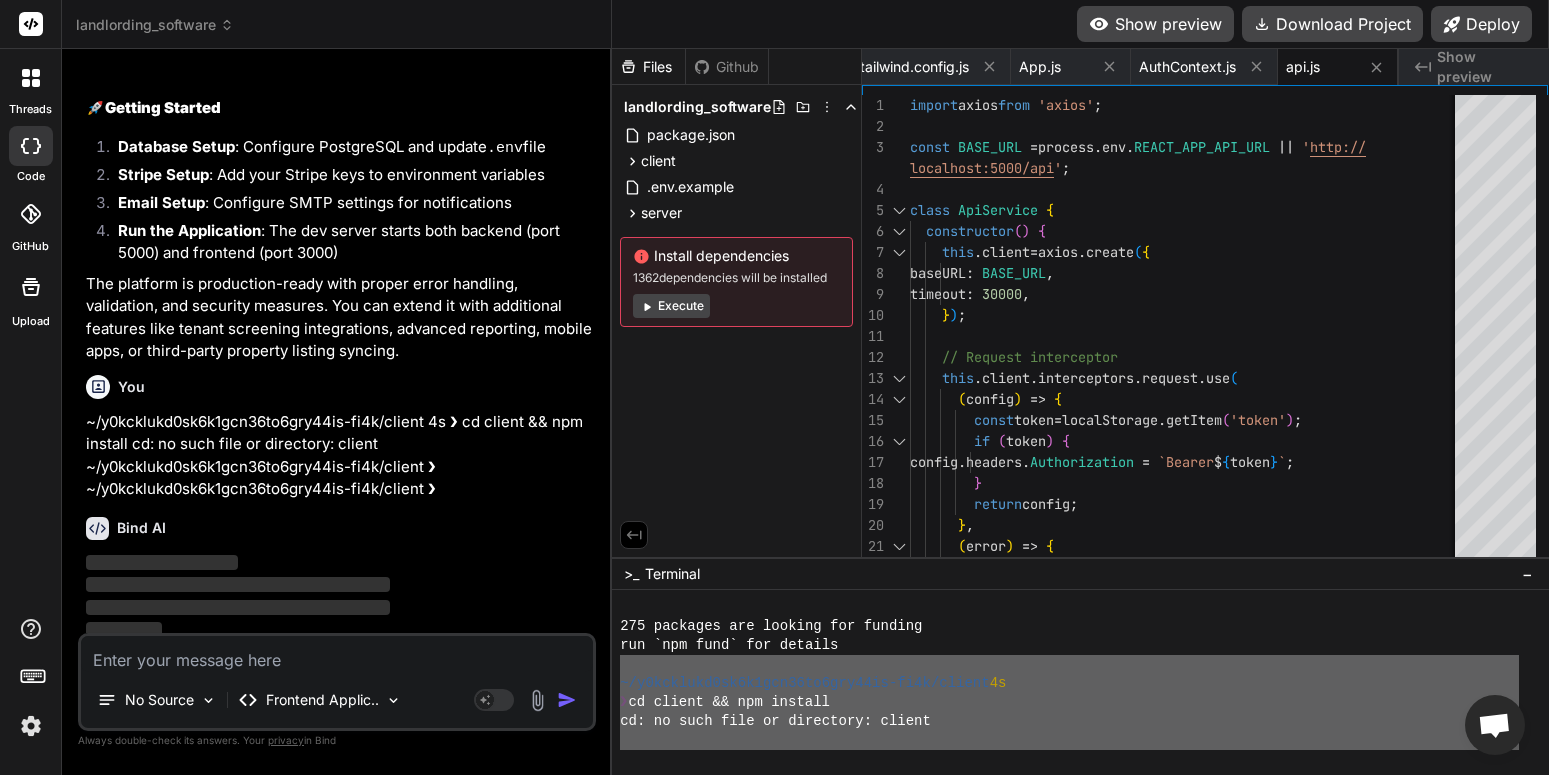 scroll, scrollTop: 5096, scrollLeft: 0, axis: vertical 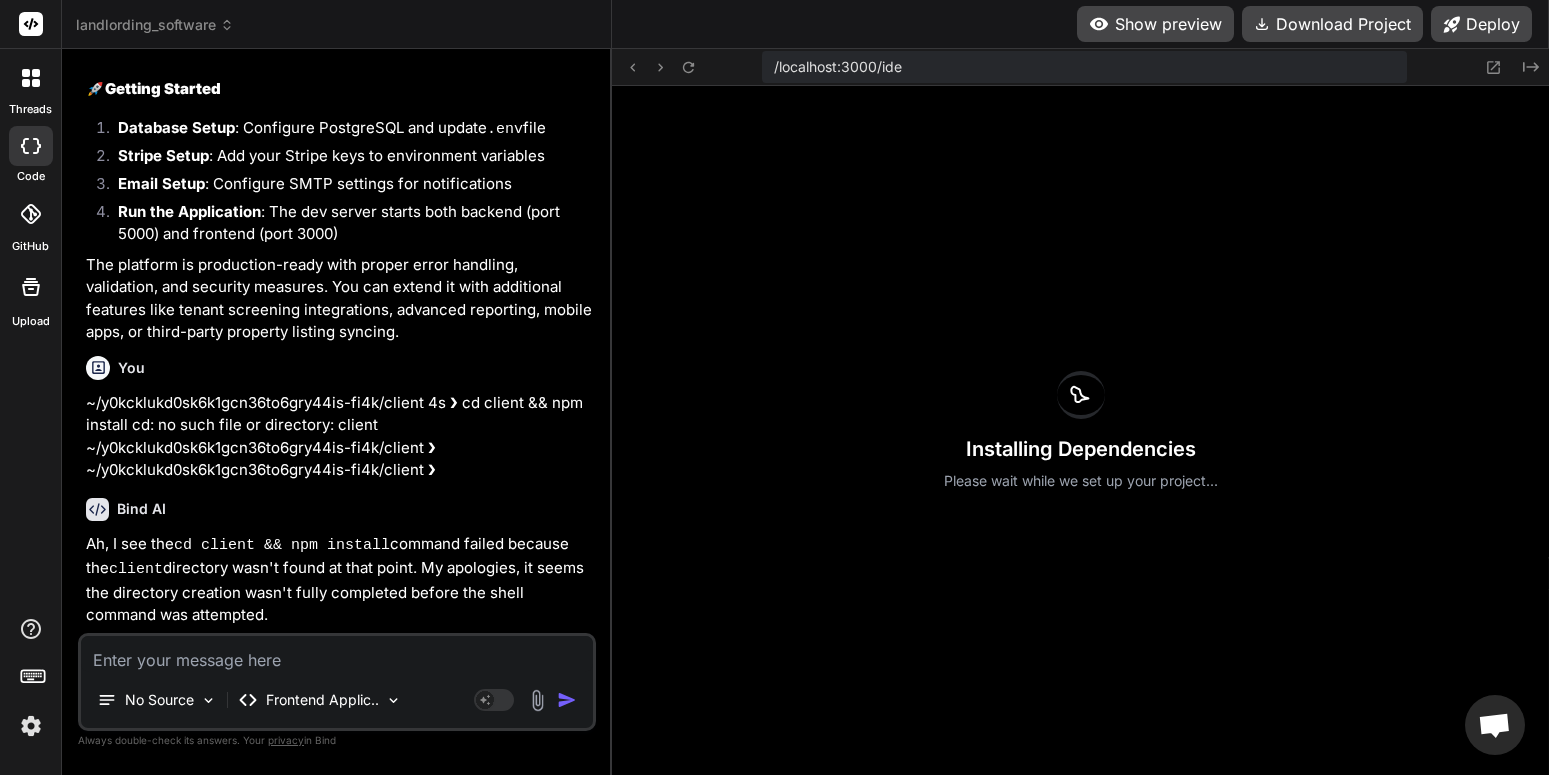 type on "x" 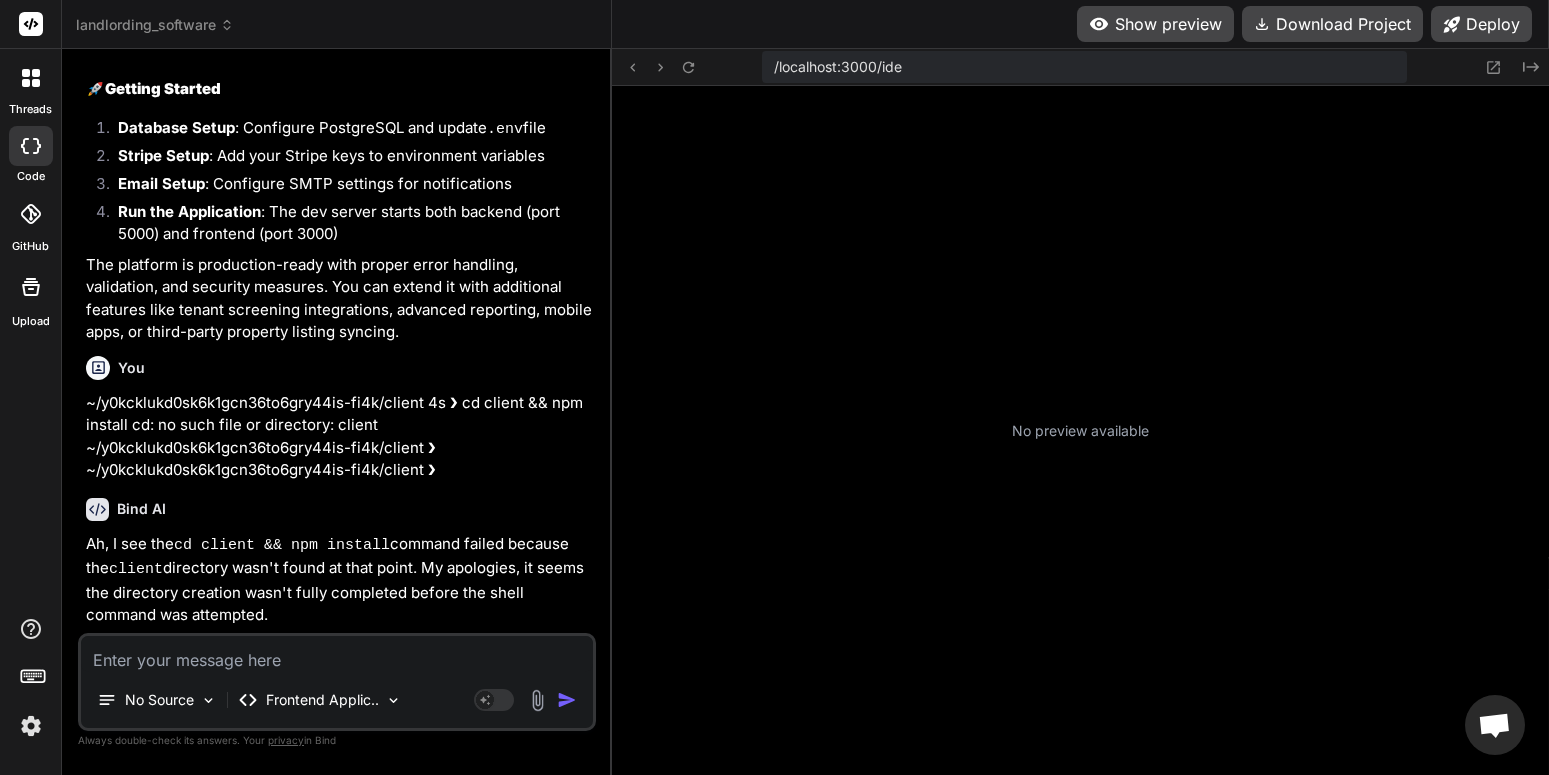 scroll, scrollTop: 2508, scrollLeft: 0, axis: vertical 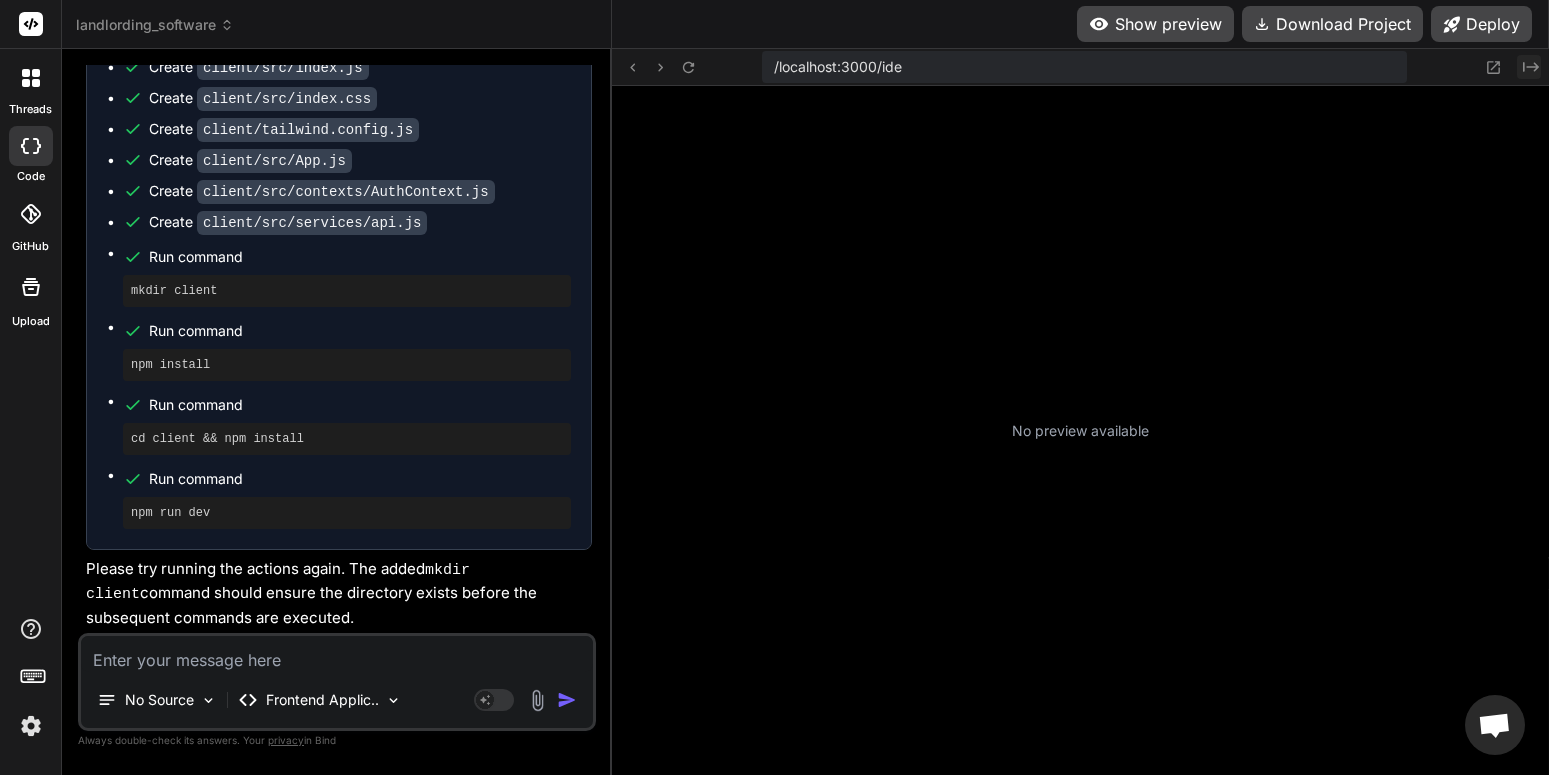 click on "Created with Pixso." 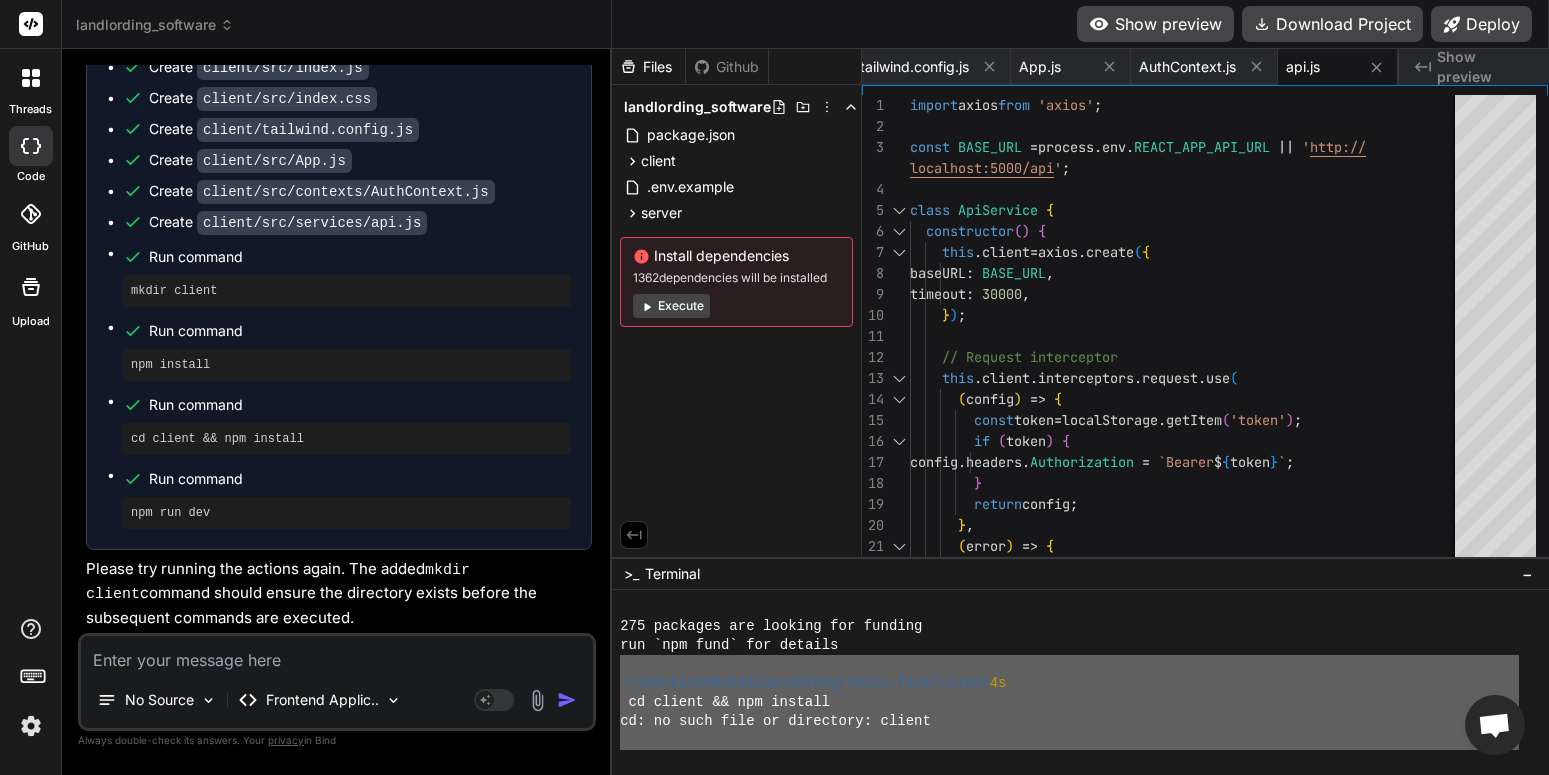 scroll, scrollTop: 0, scrollLeft: 2658, axis: horizontal 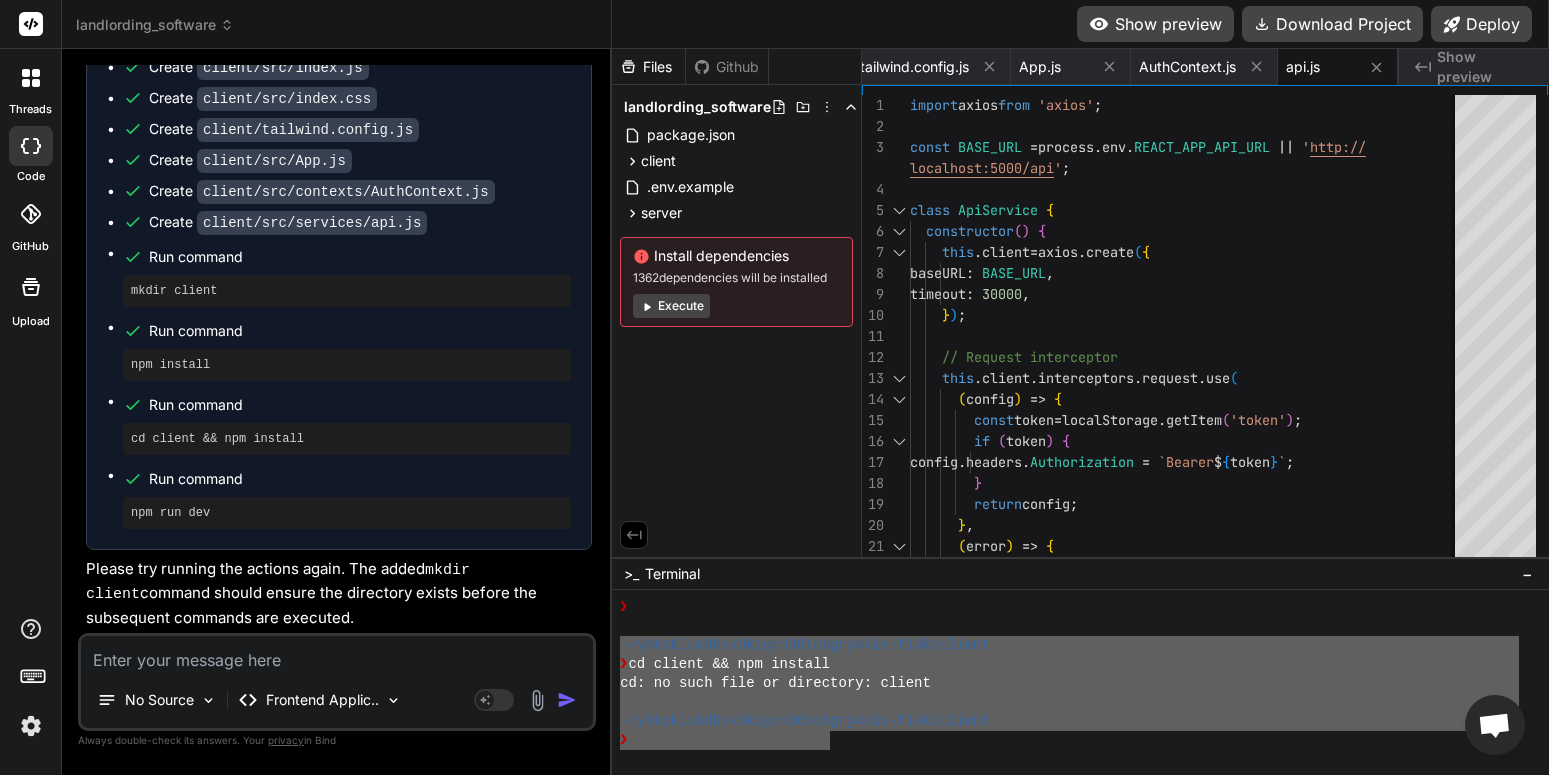 drag, startPoint x: 827, startPoint y: 735, endPoint x: 655, endPoint y: 655, distance: 189.69449 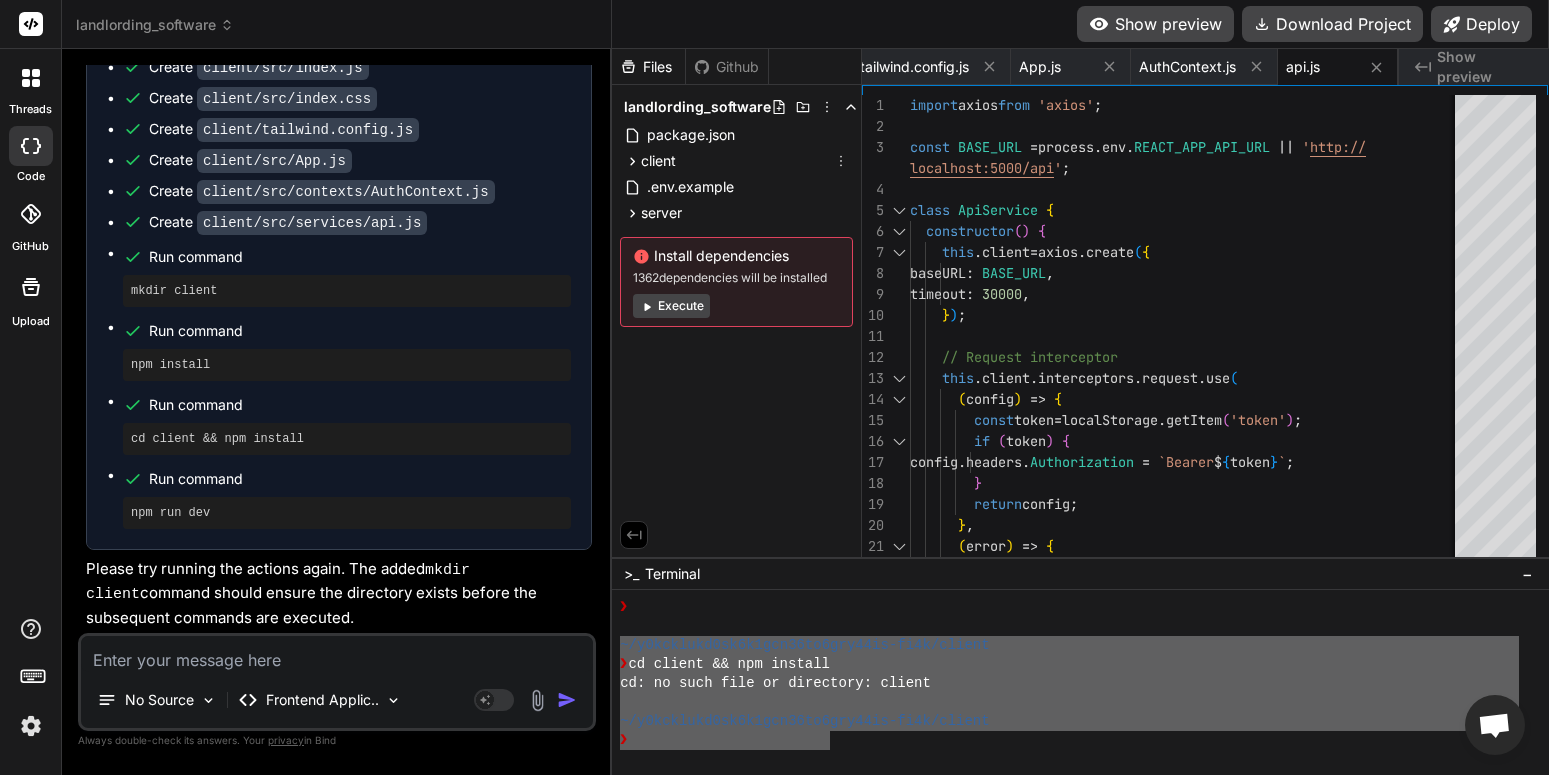 scroll, scrollTop: 0, scrollLeft: 2658, axis: horizontal 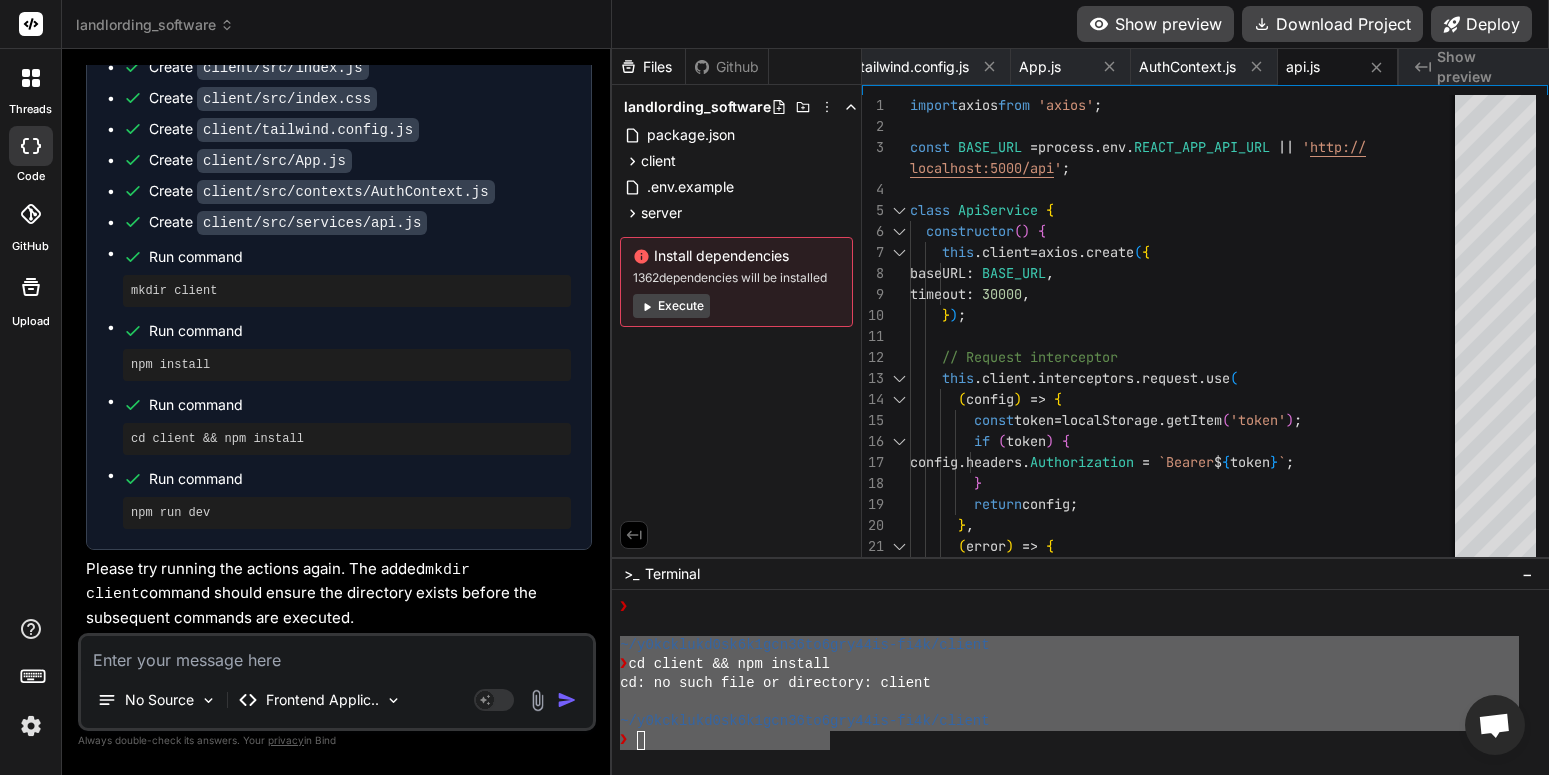 type 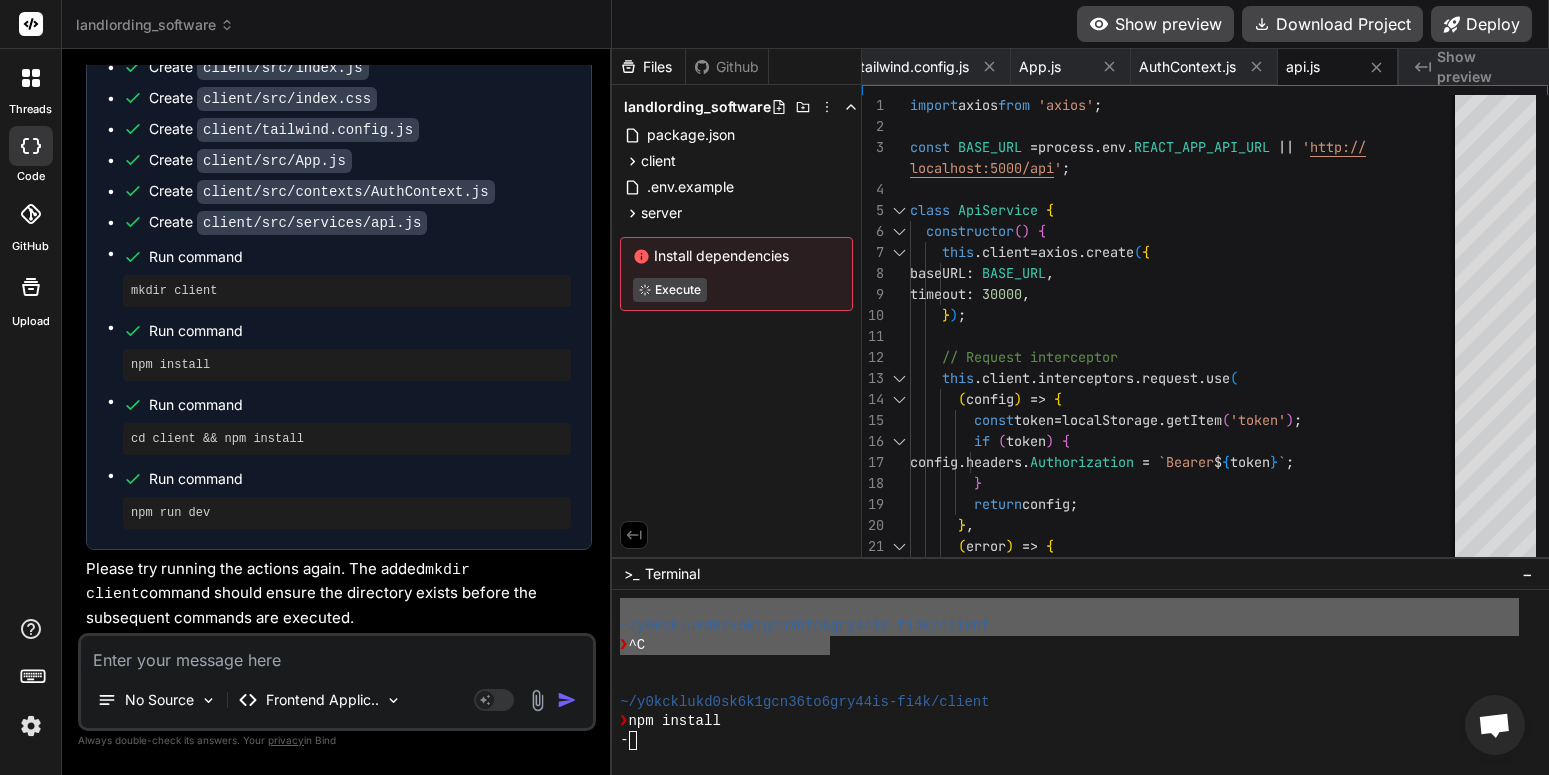 scroll, scrollTop: 3819, scrollLeft: 0, axis: vertical 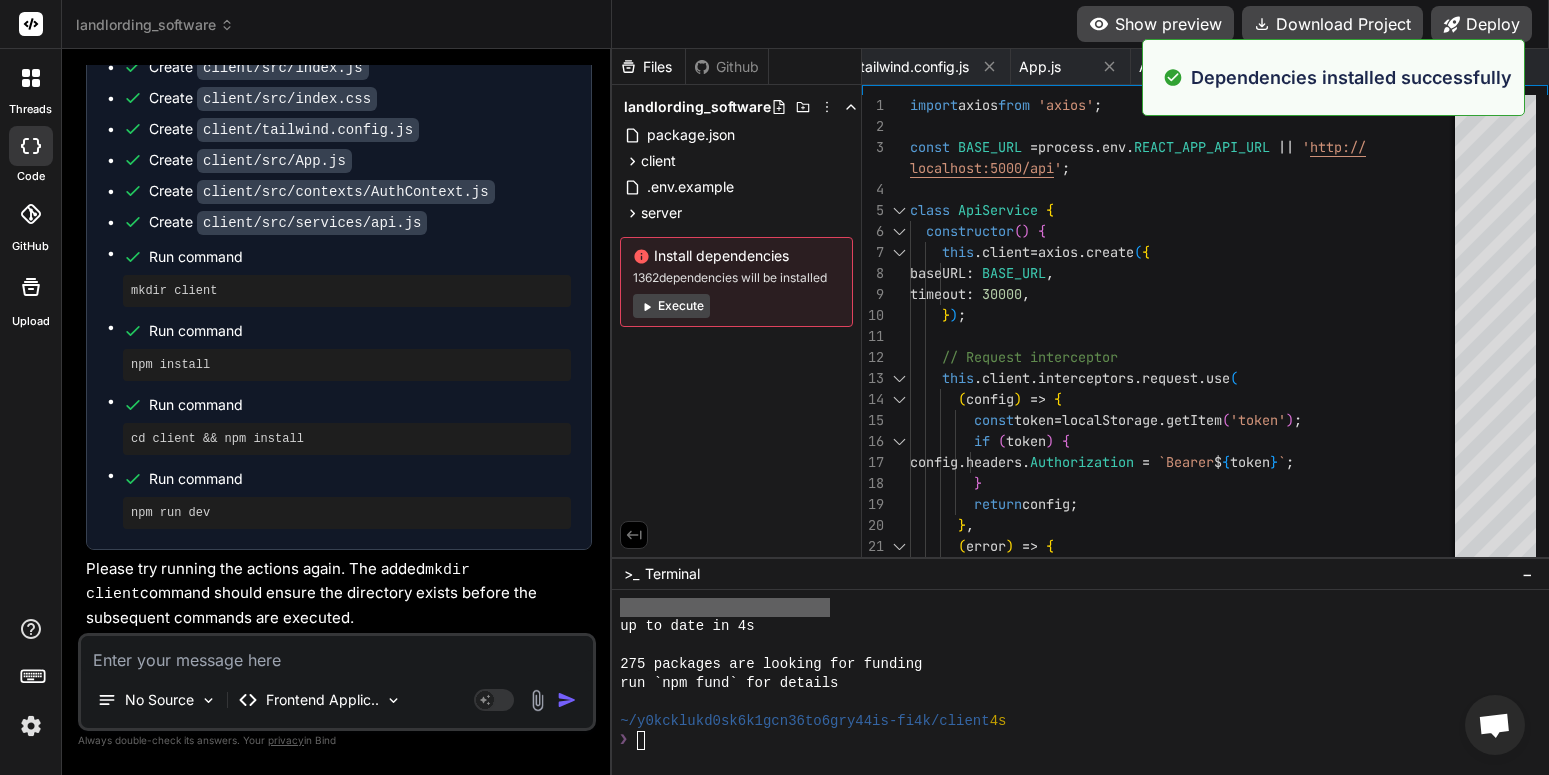 type on "x" 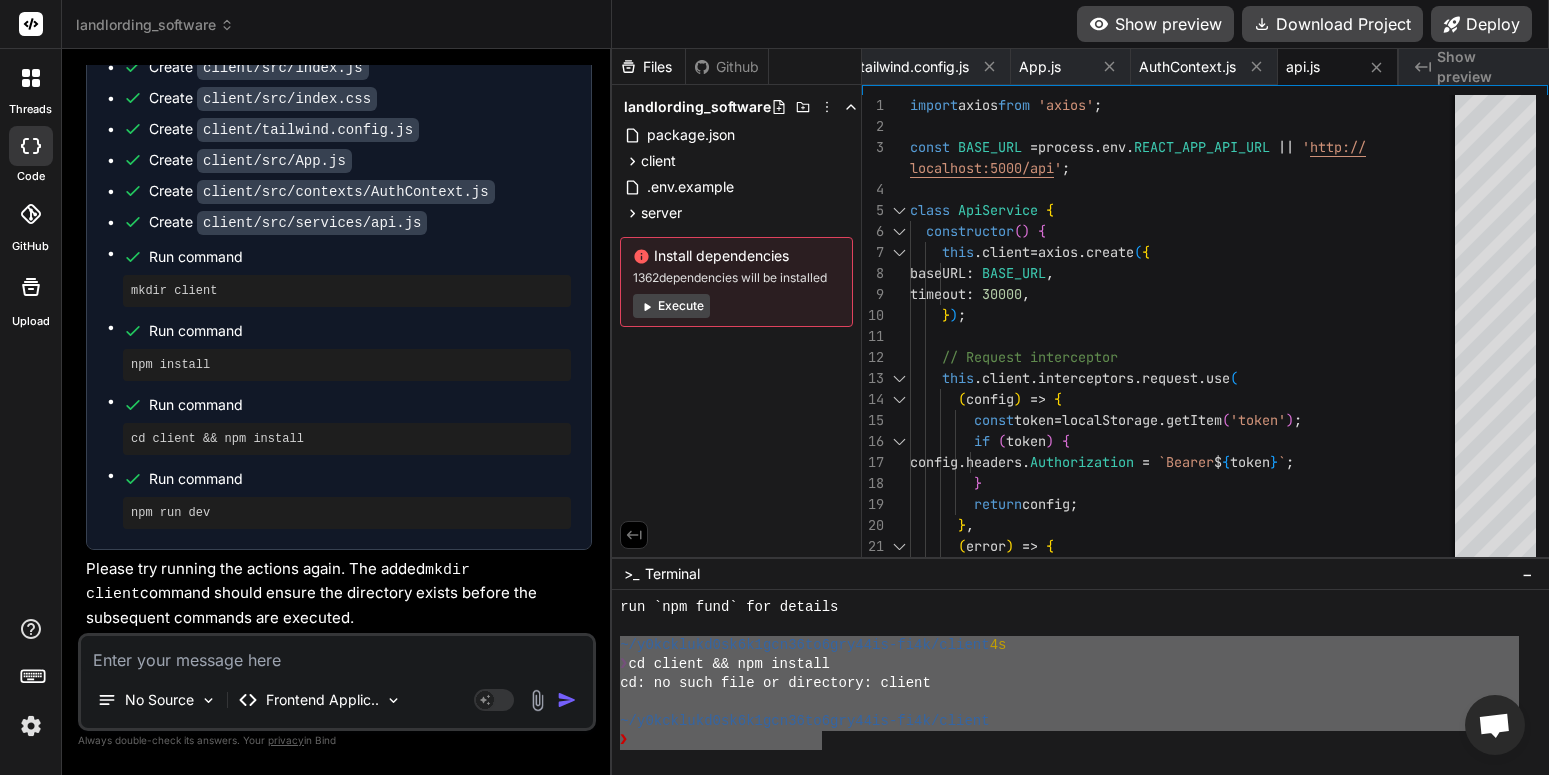 drag, startPoint x: 819, startPoint y: 741, endPoint x: 568, endPoint y: 670, distance: 260.8486 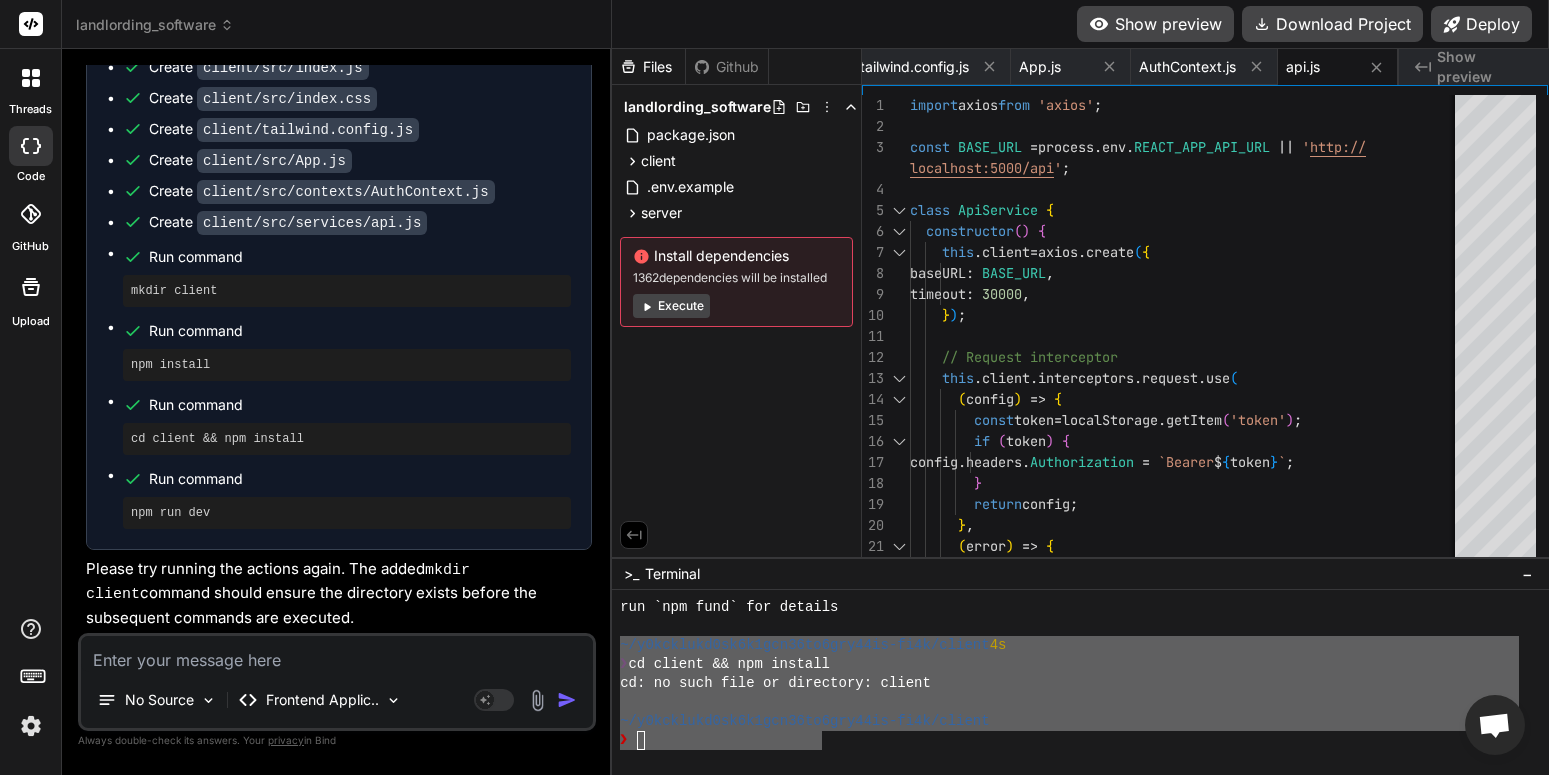 click at bounding box center [337, 654] 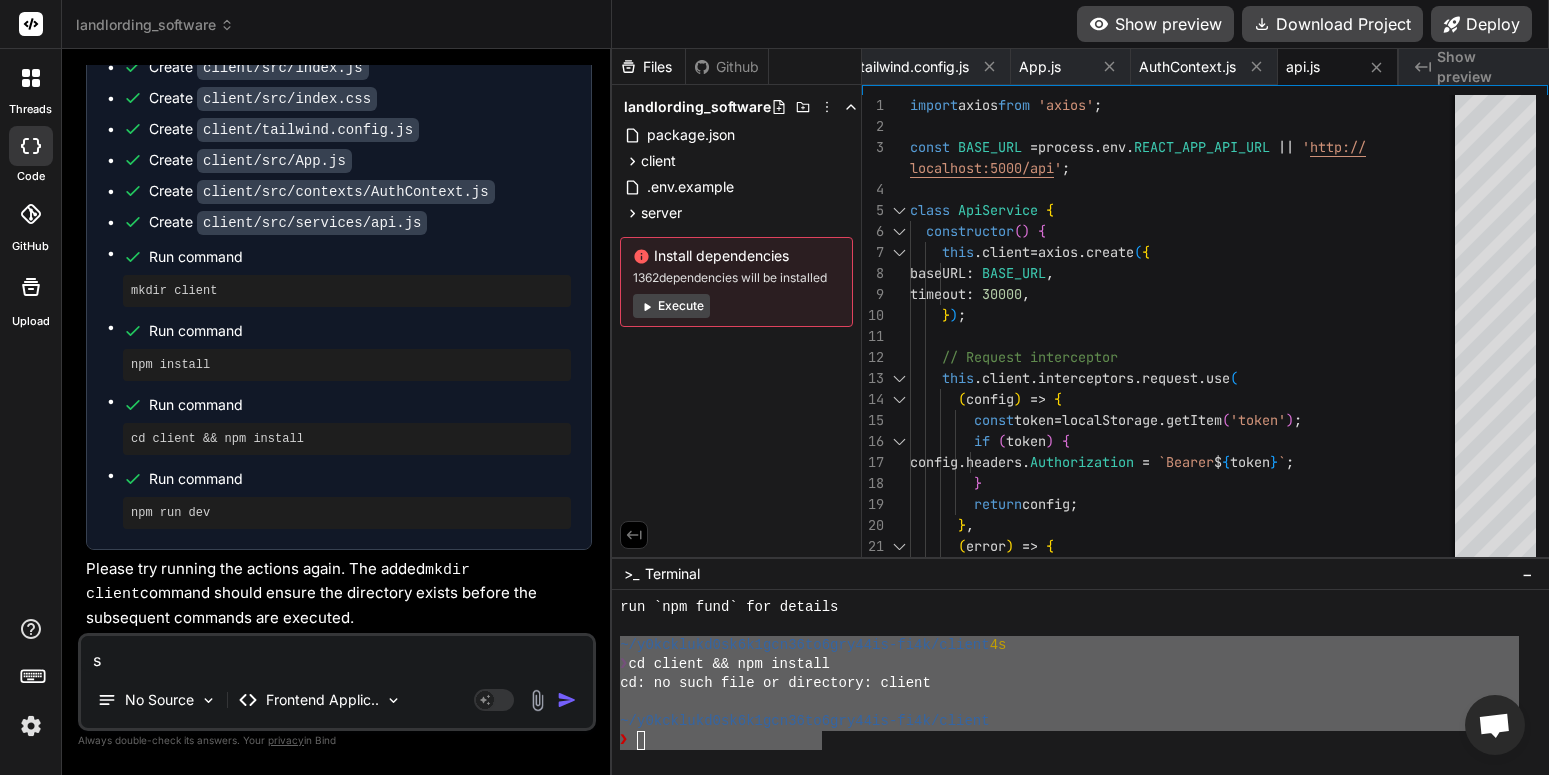 type on "sa" 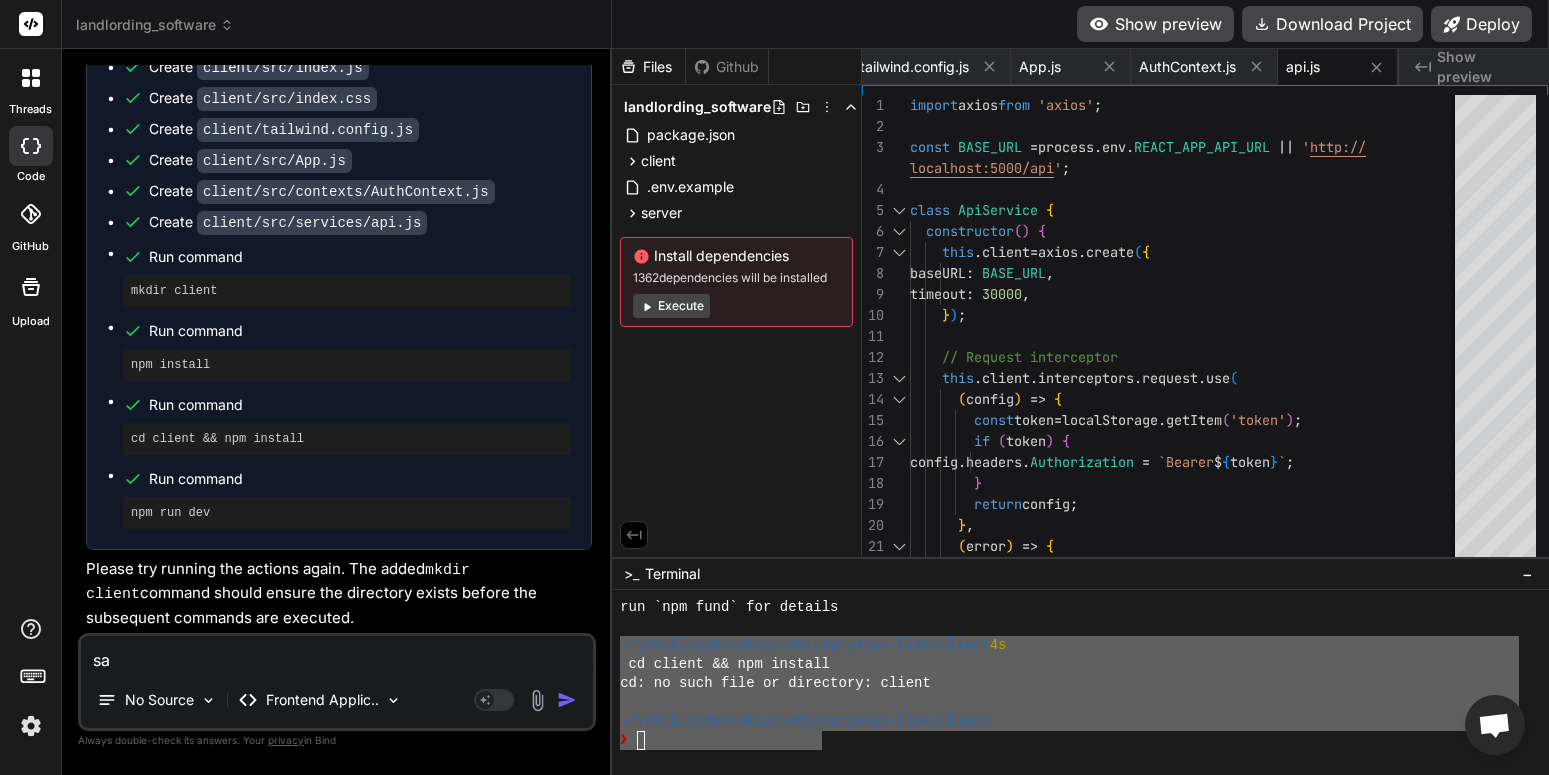 type on "[PERSON_NAME]" 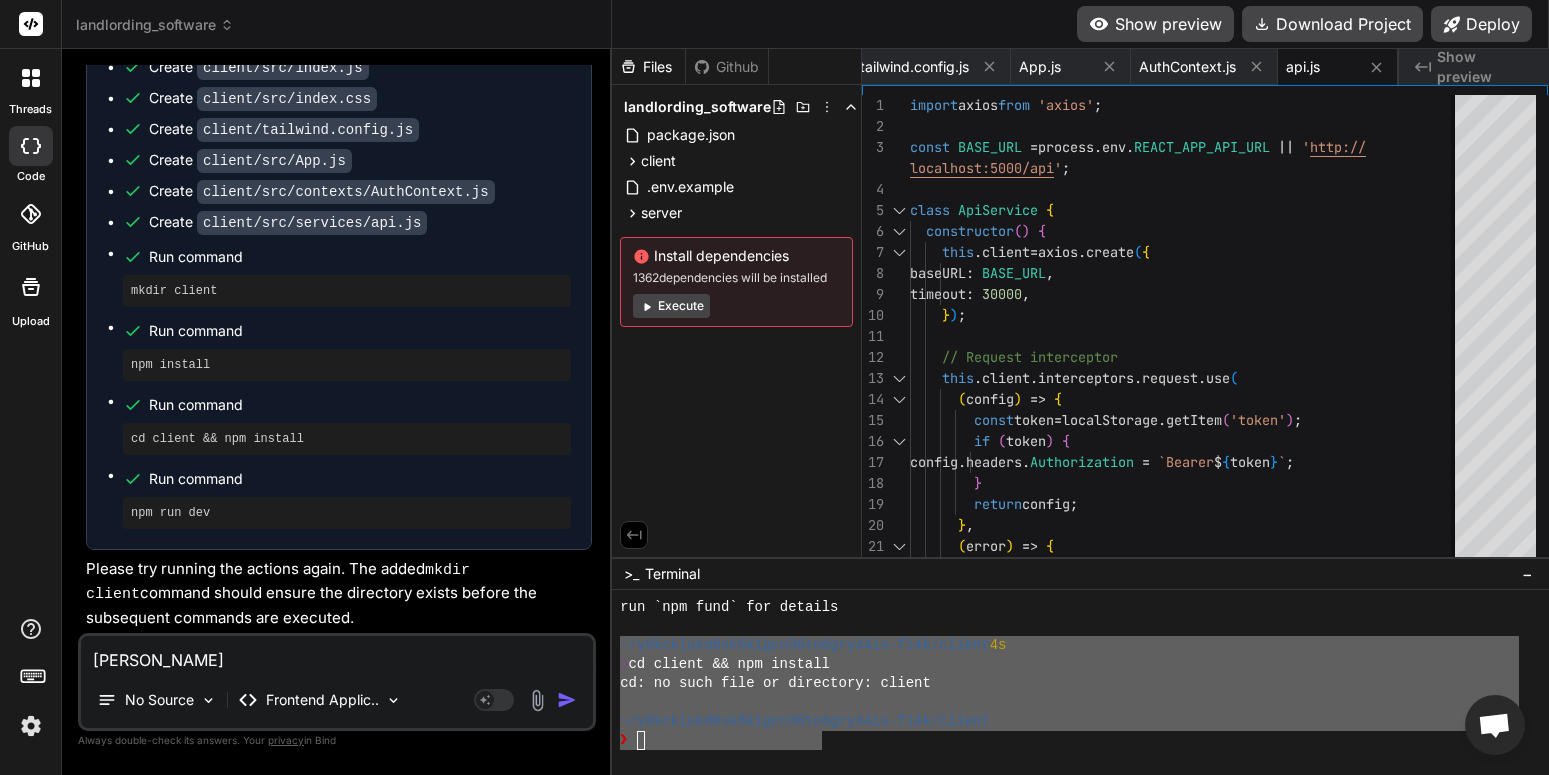 type on "same" 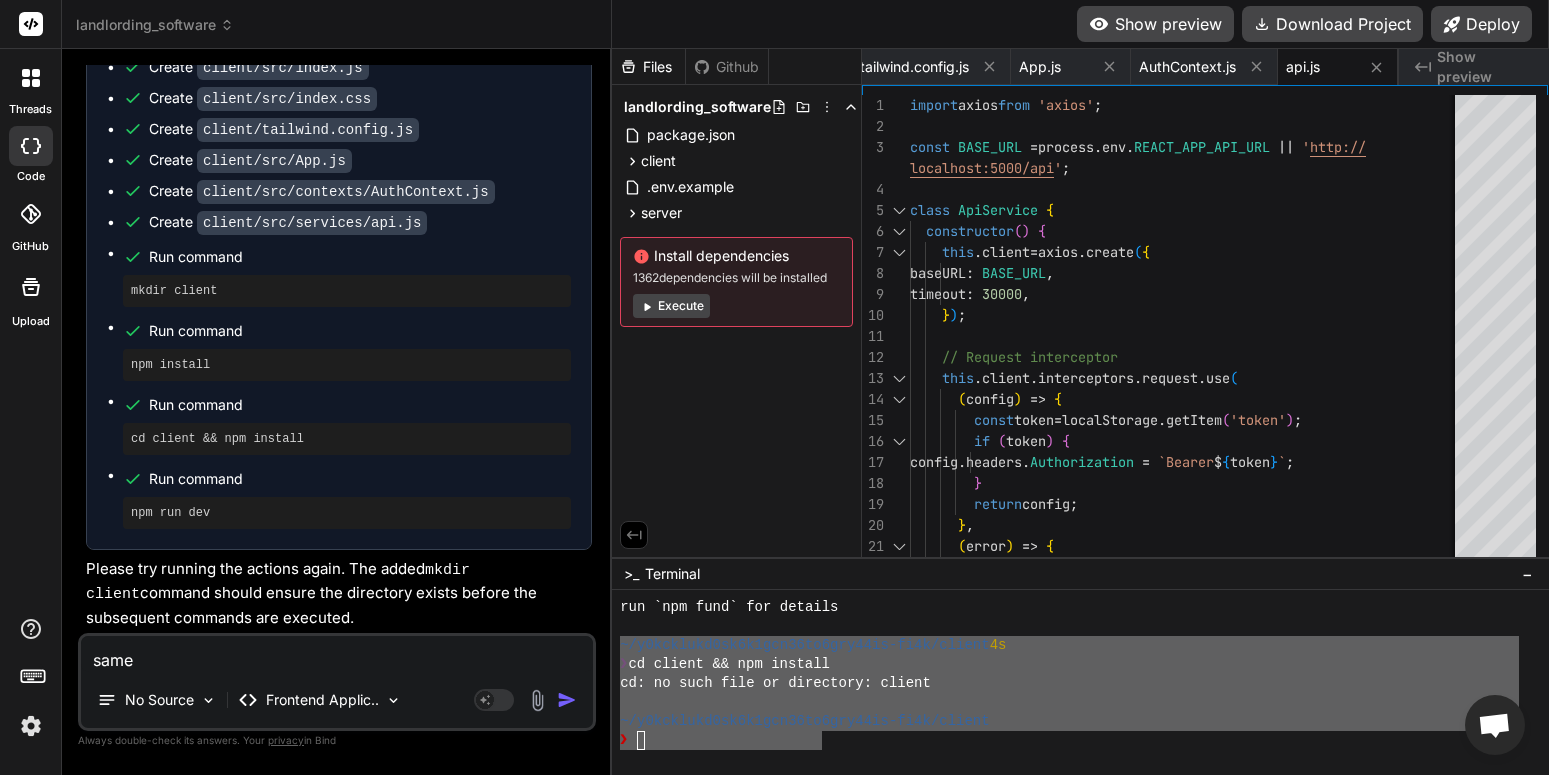type on "same" 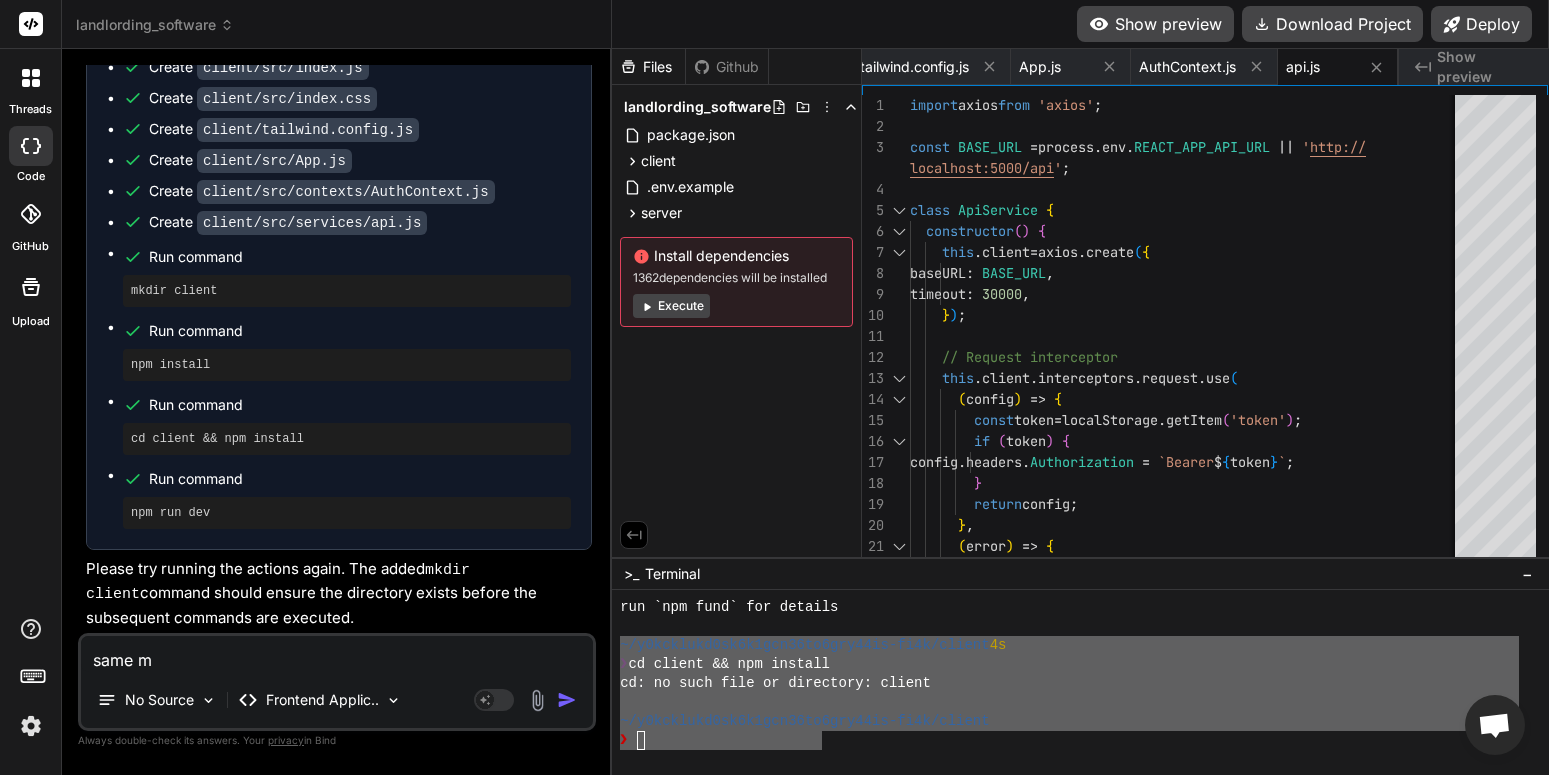 type on "same me" 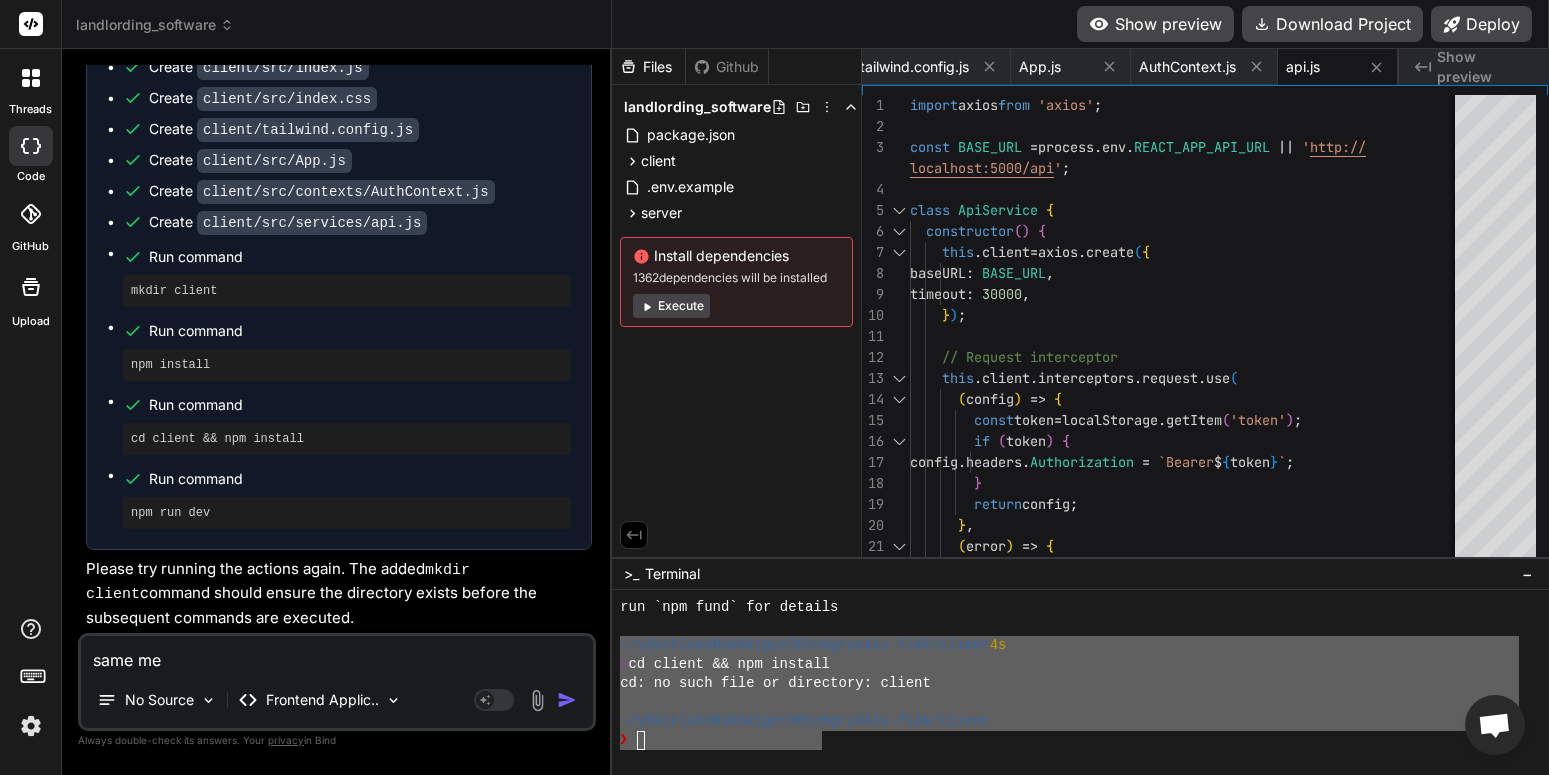 type on "same mes" 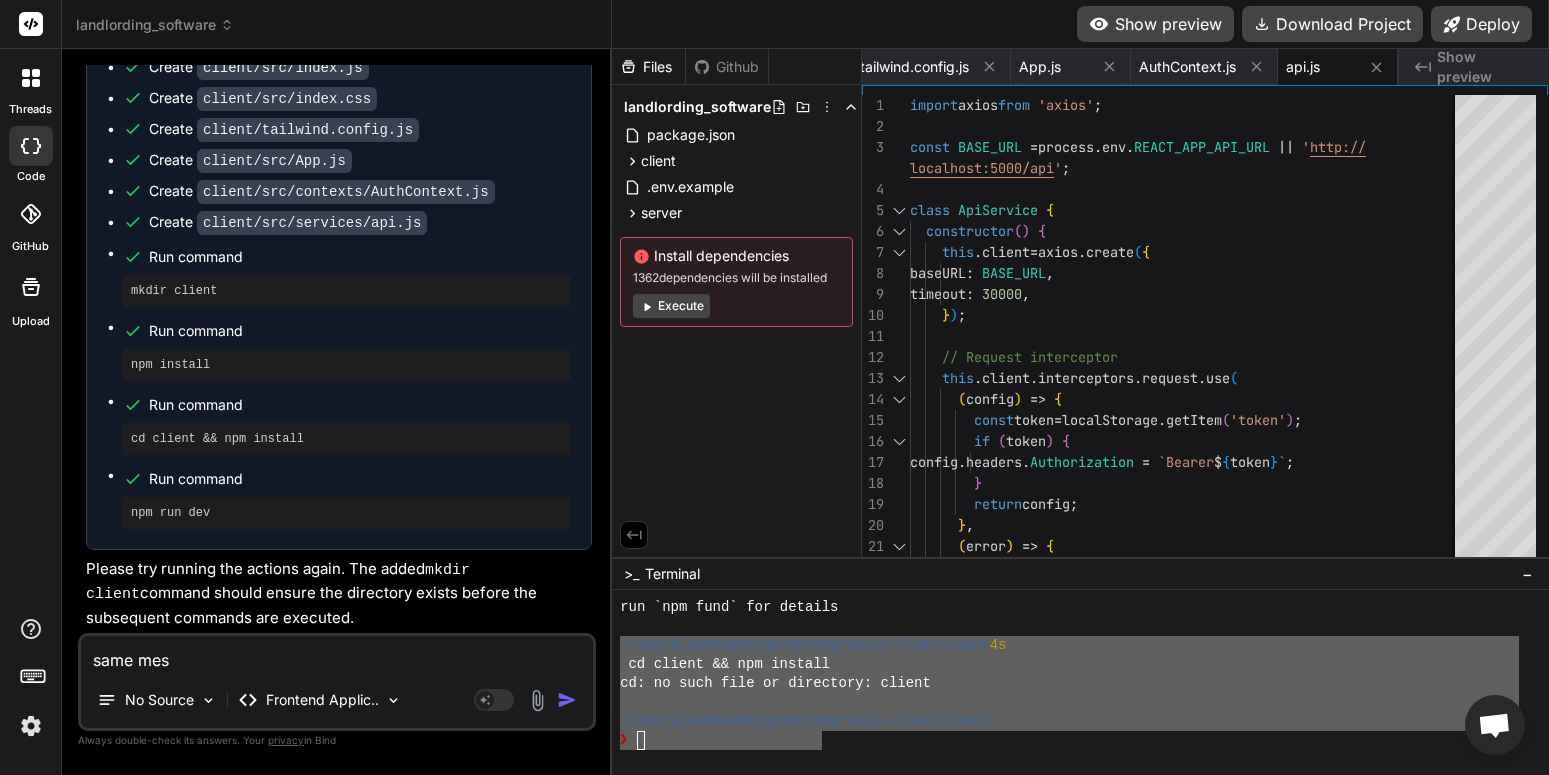 type on "same mess" 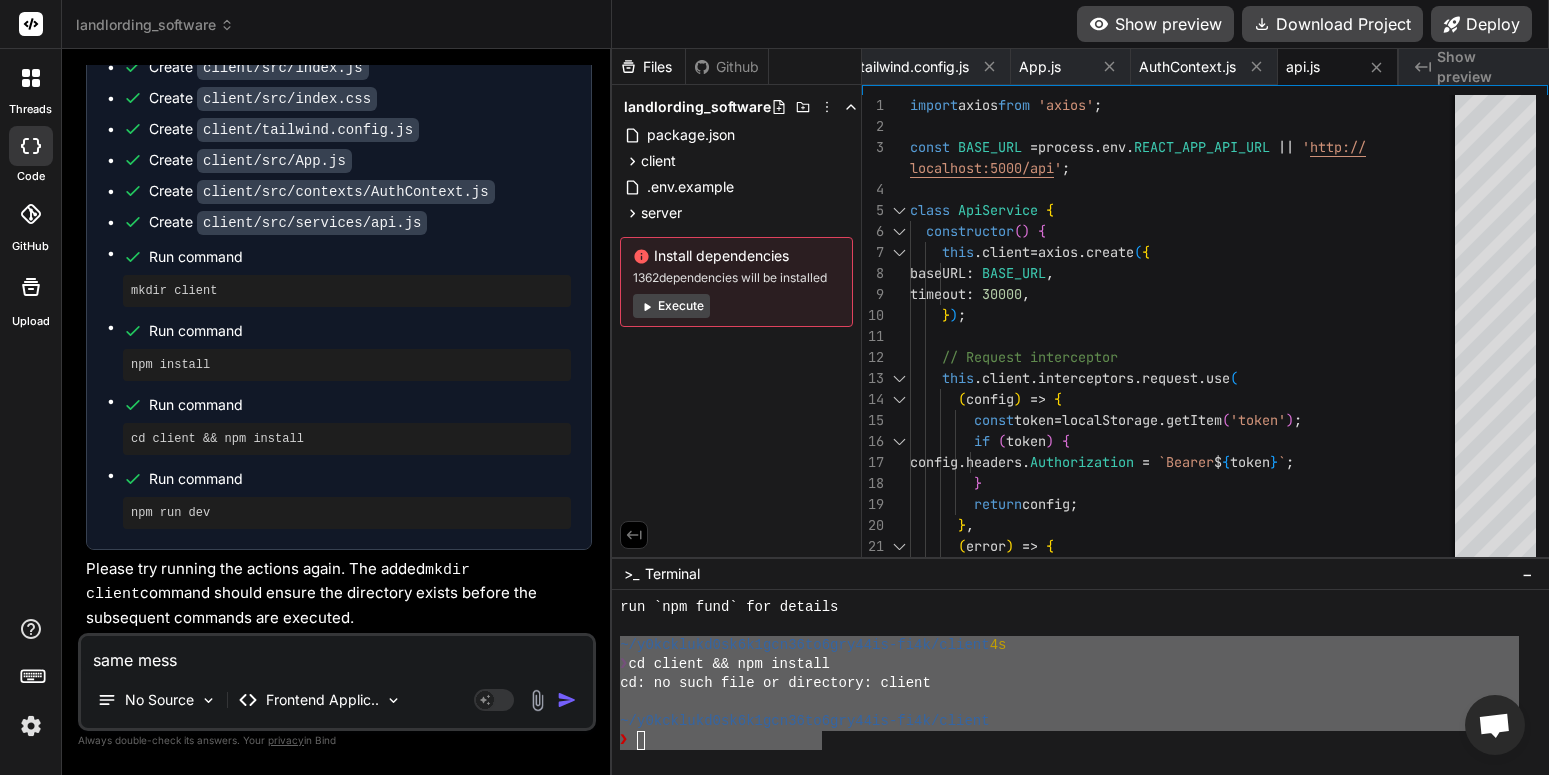 type on "same messa" 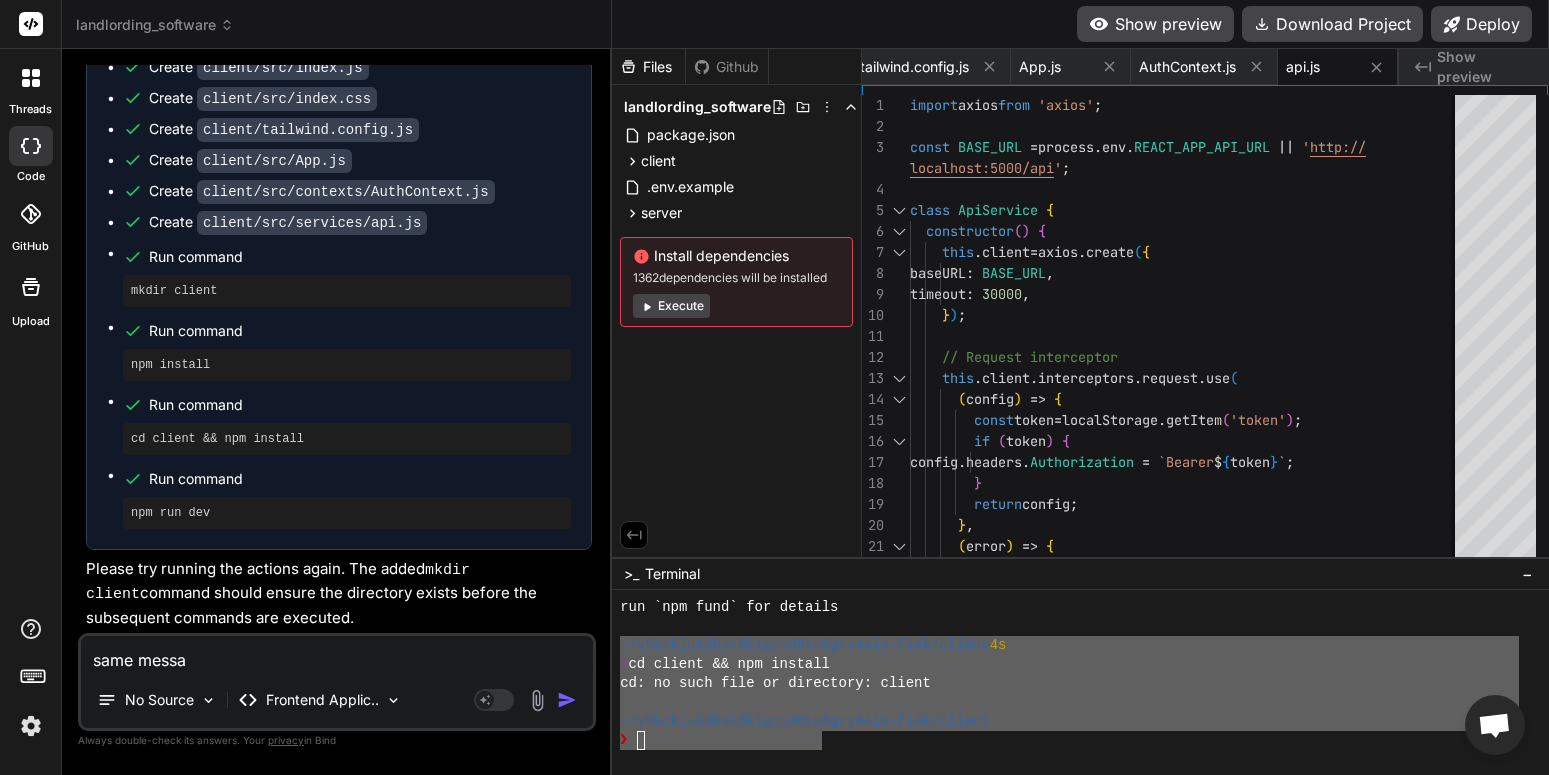 type on "same messag" 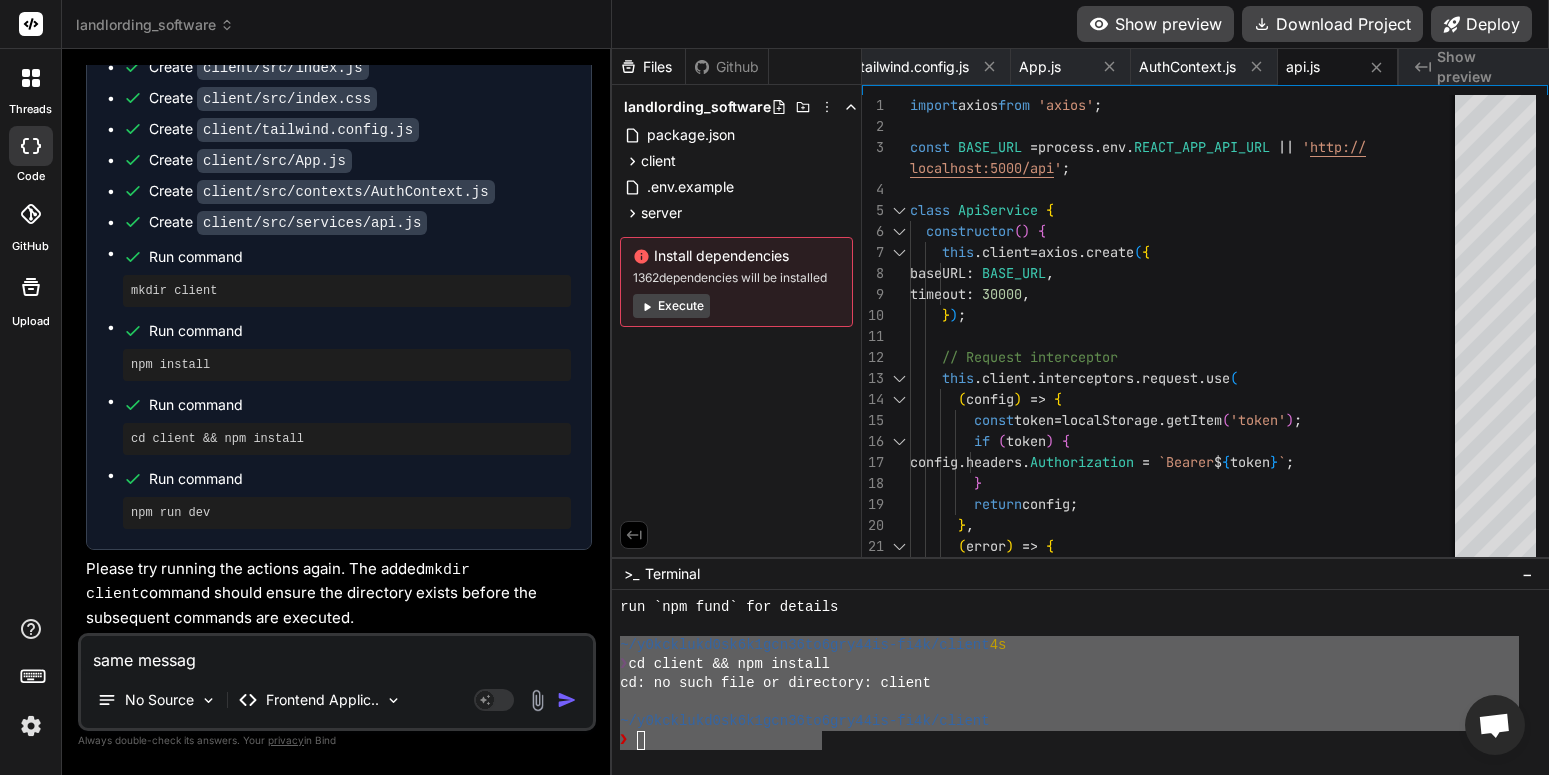 type on "same message" 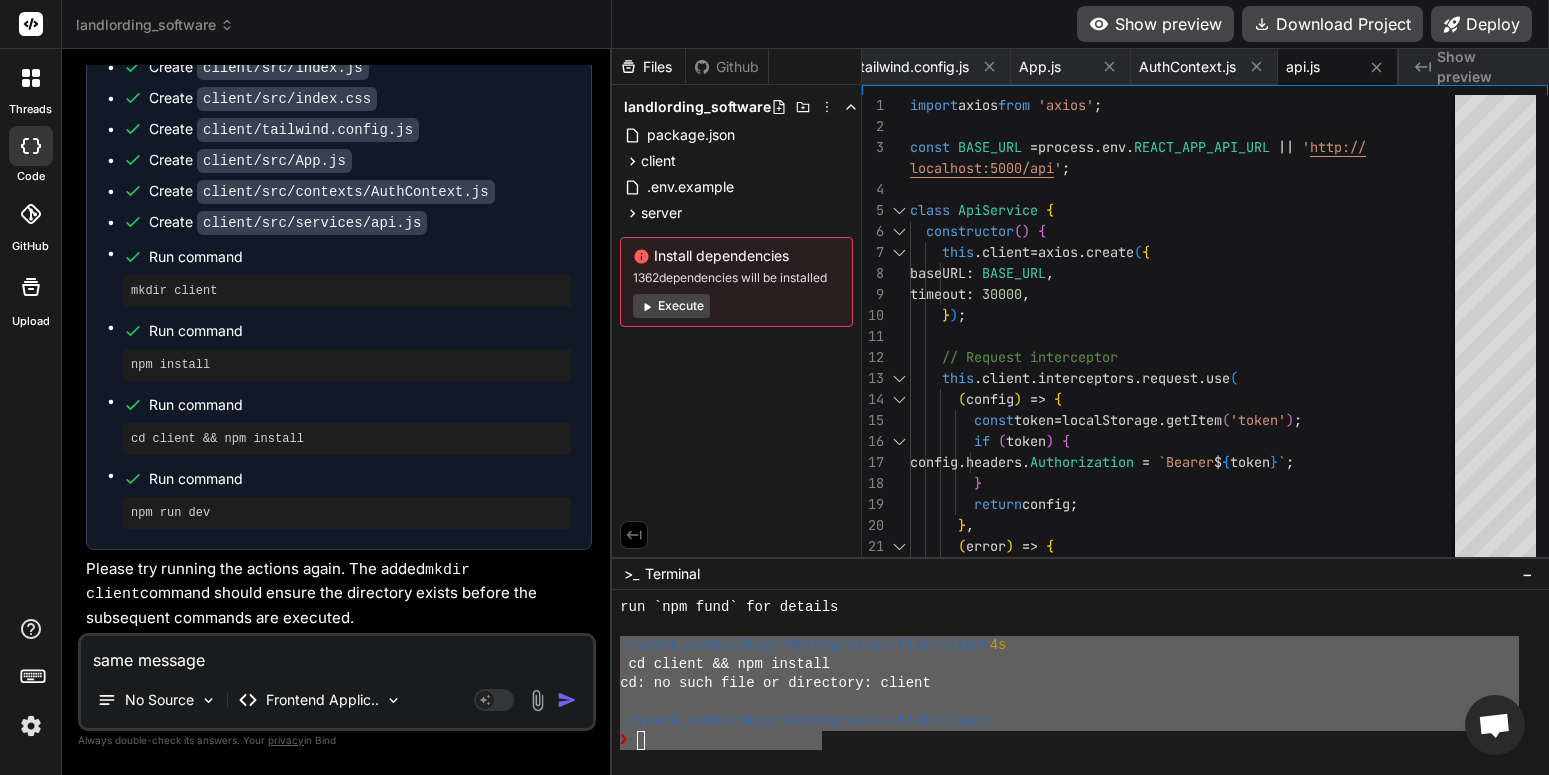 type on "same message" 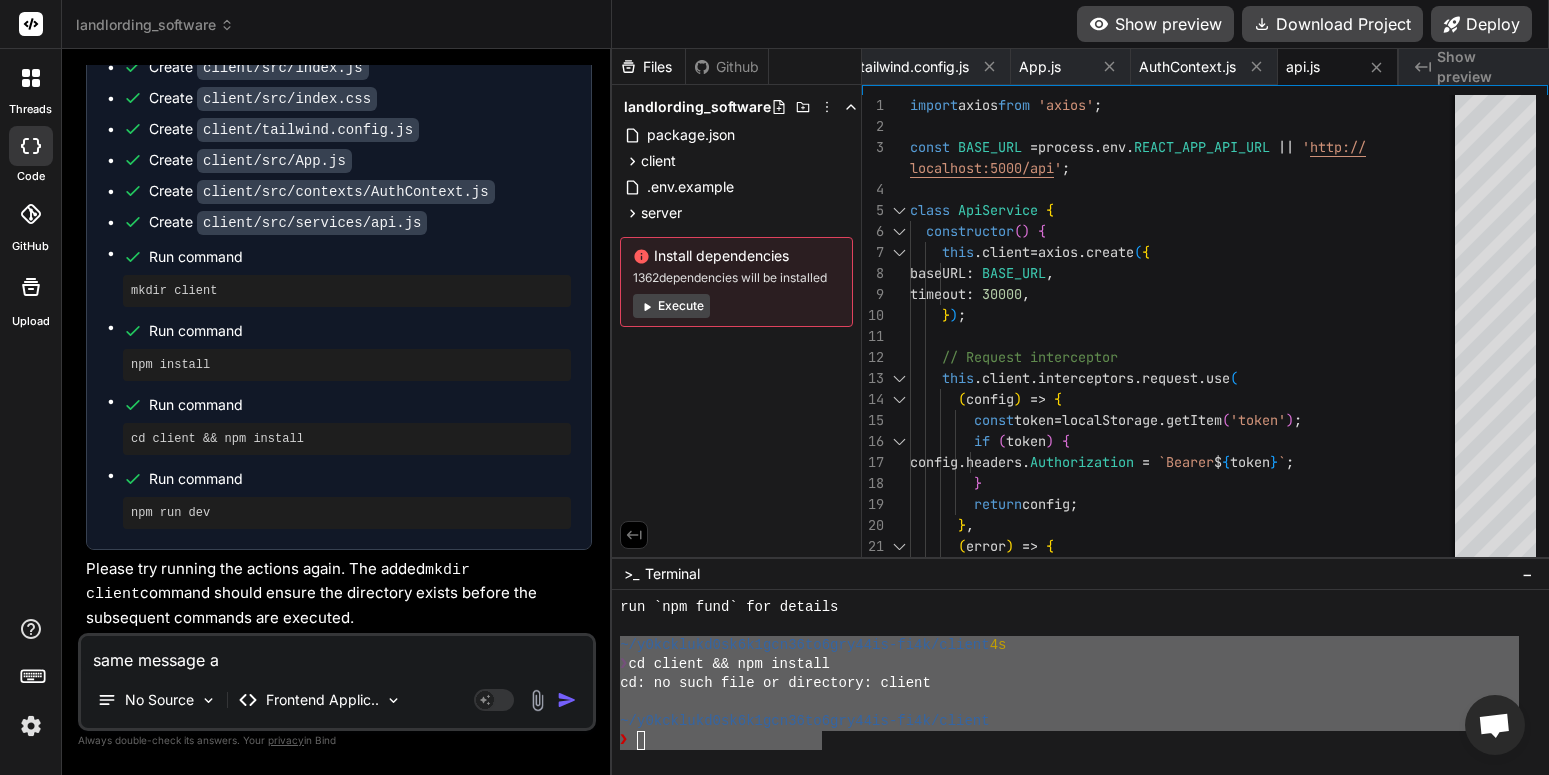 type on "same message ag" 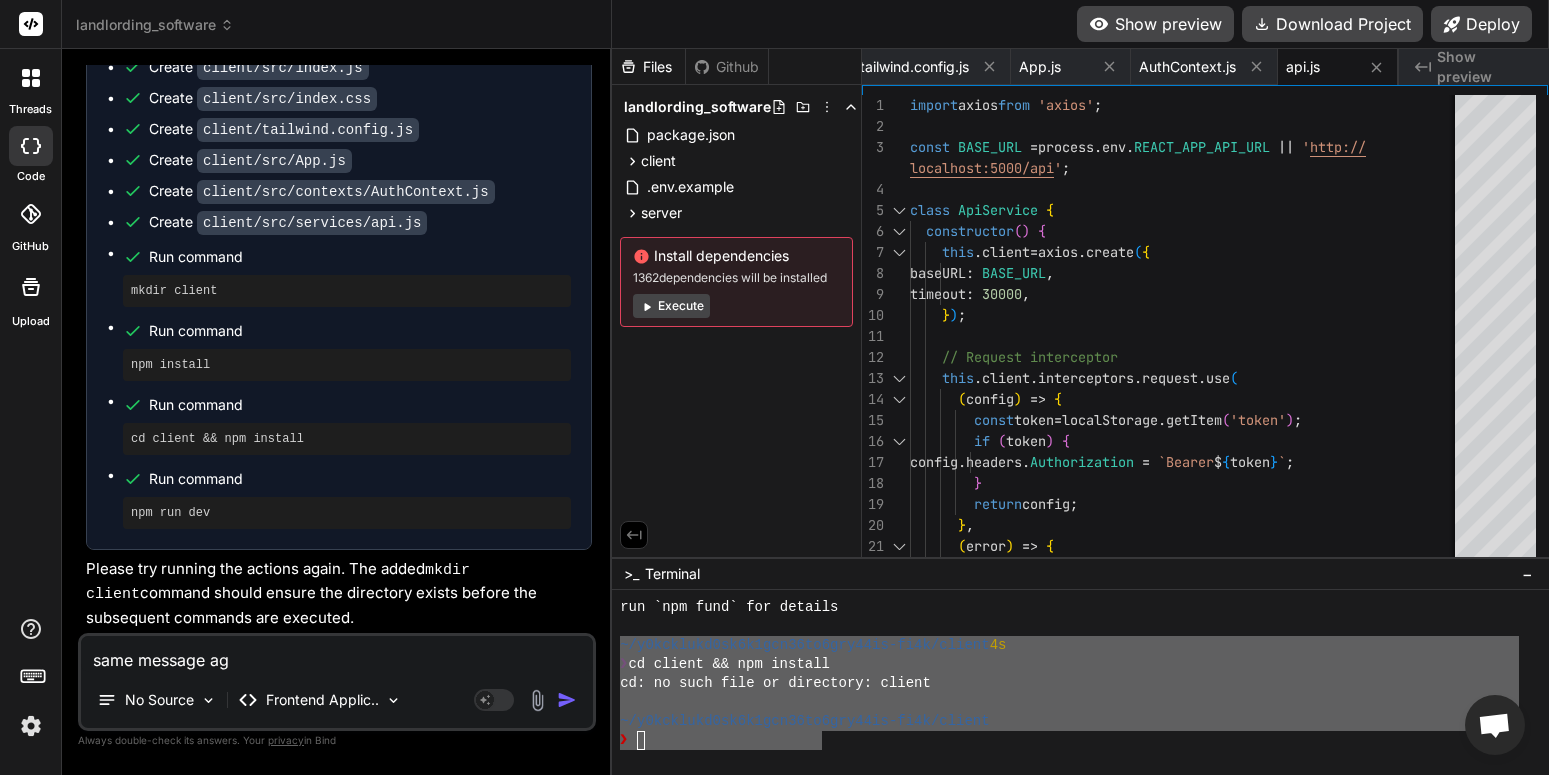 type on "same message aga" 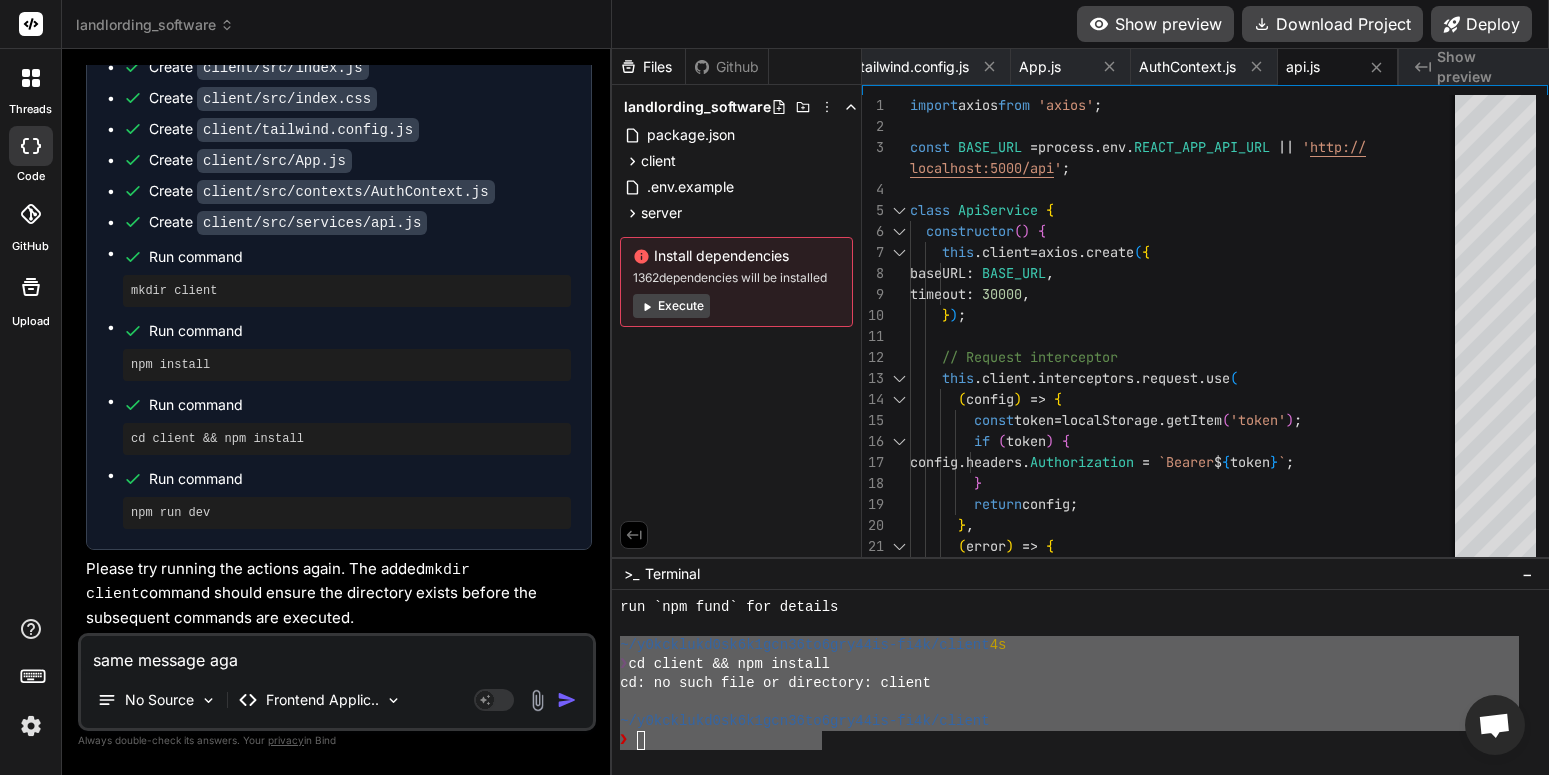 type on "x" 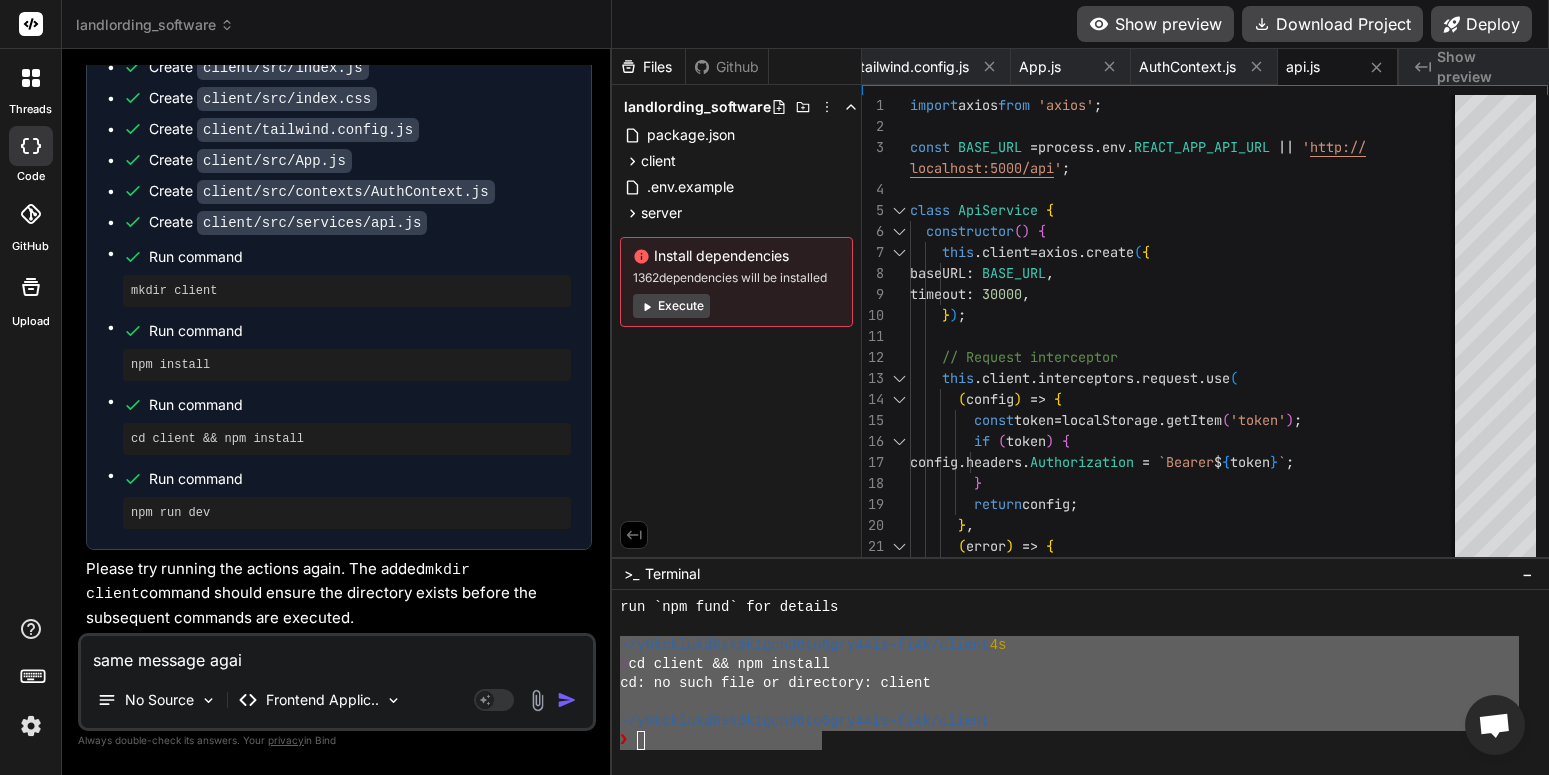 type on "same message again" 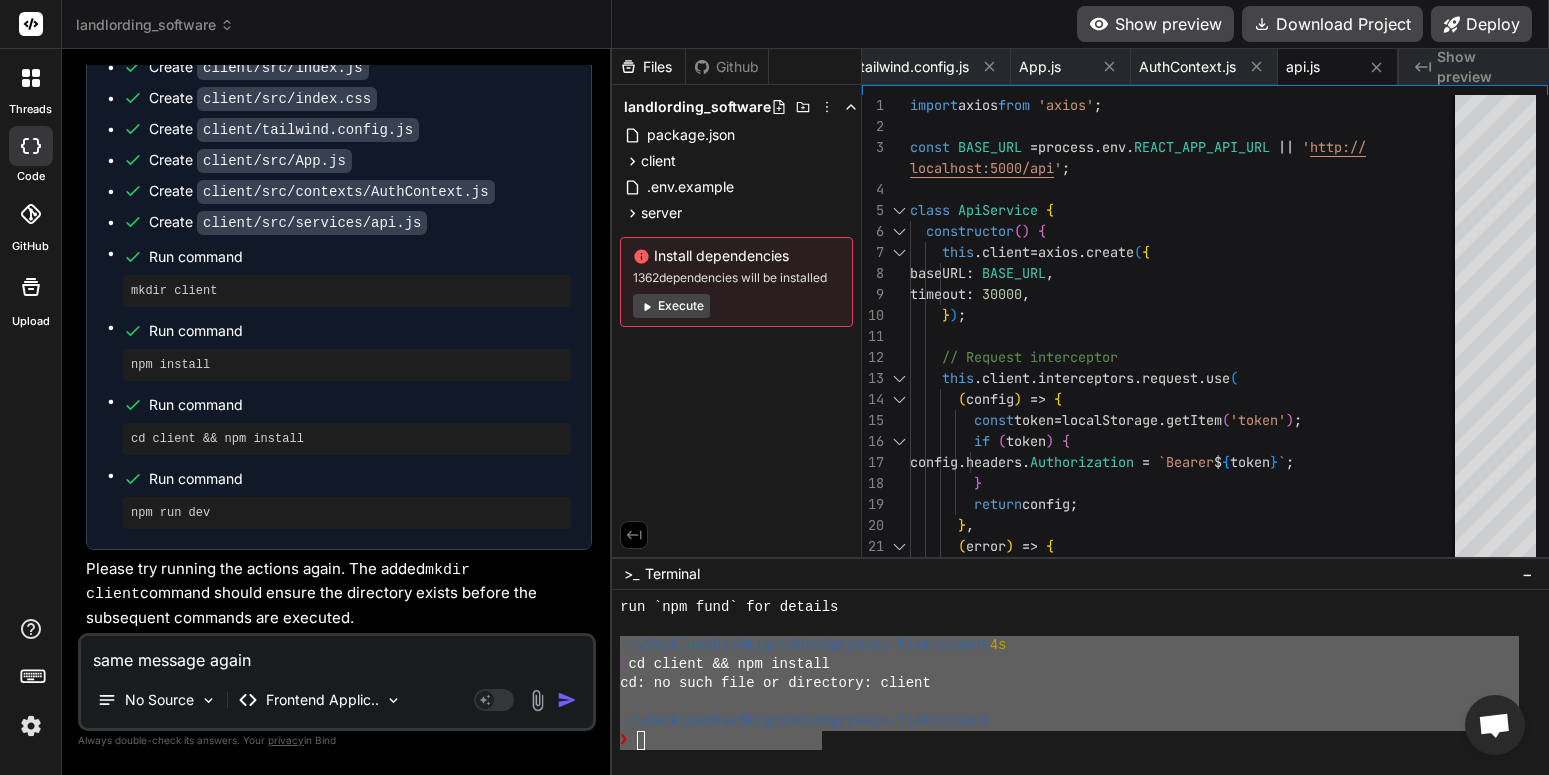 type on "same message again" 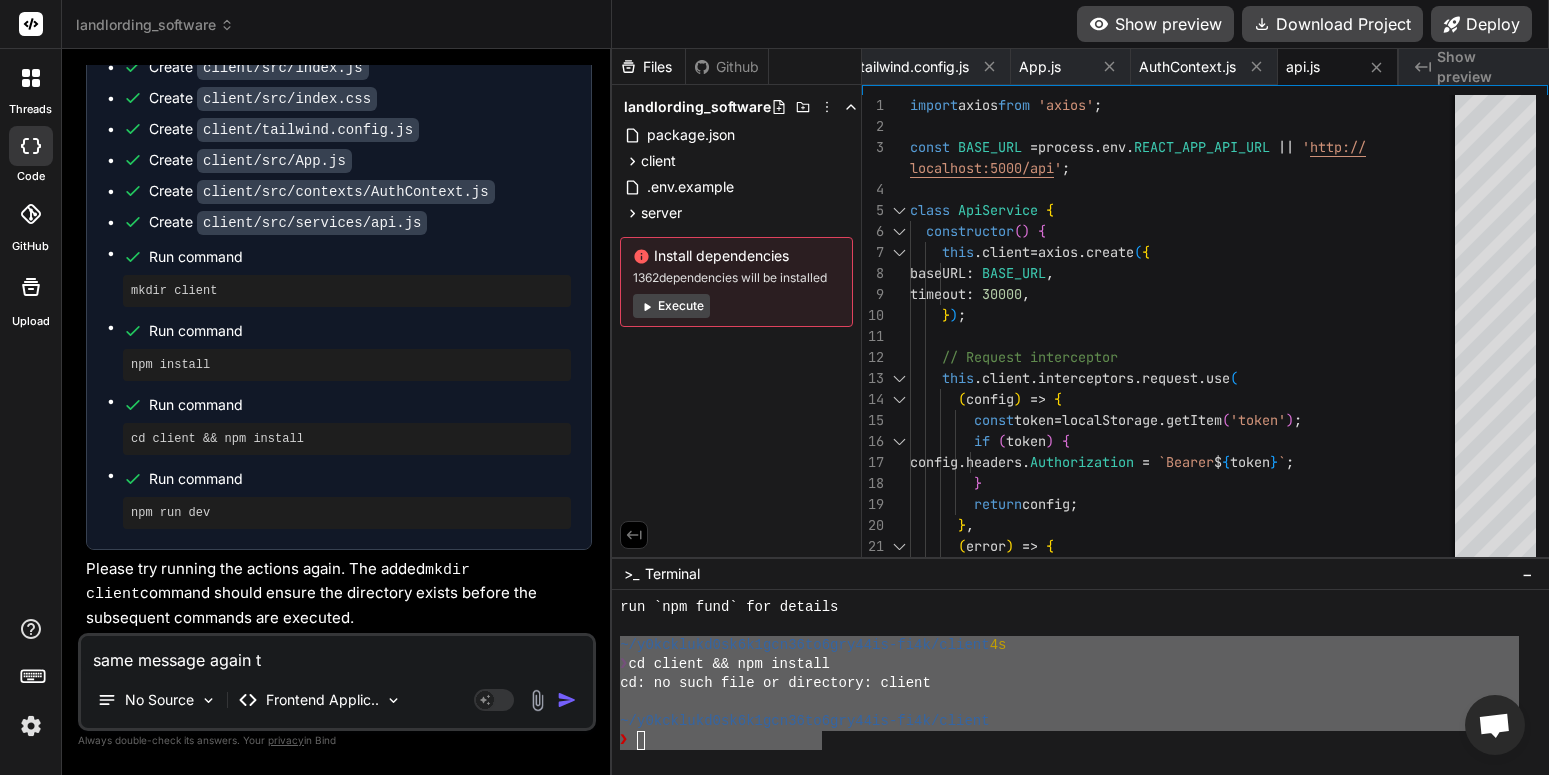 type on "same message again th" 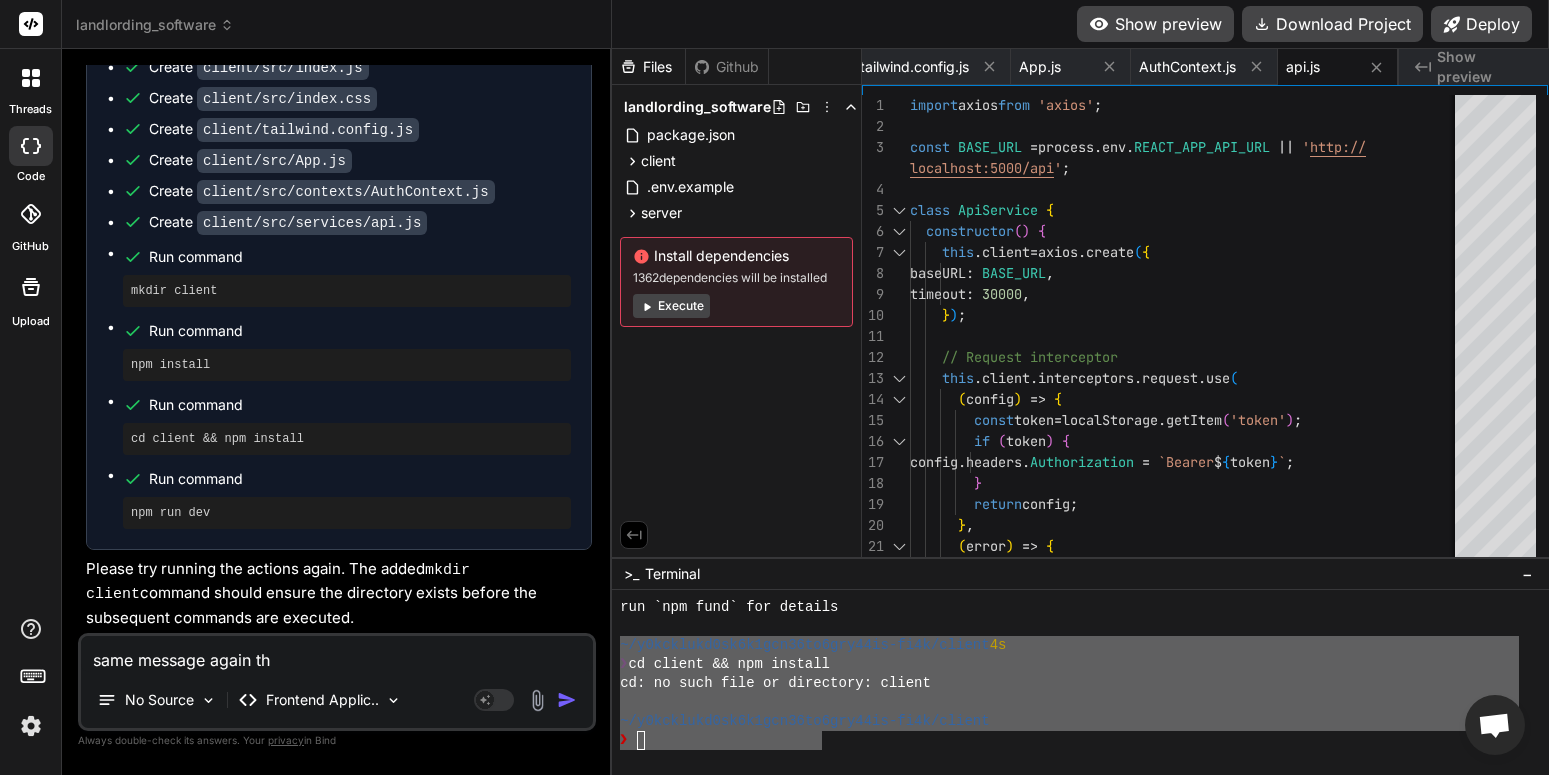 type on "same message again tho" 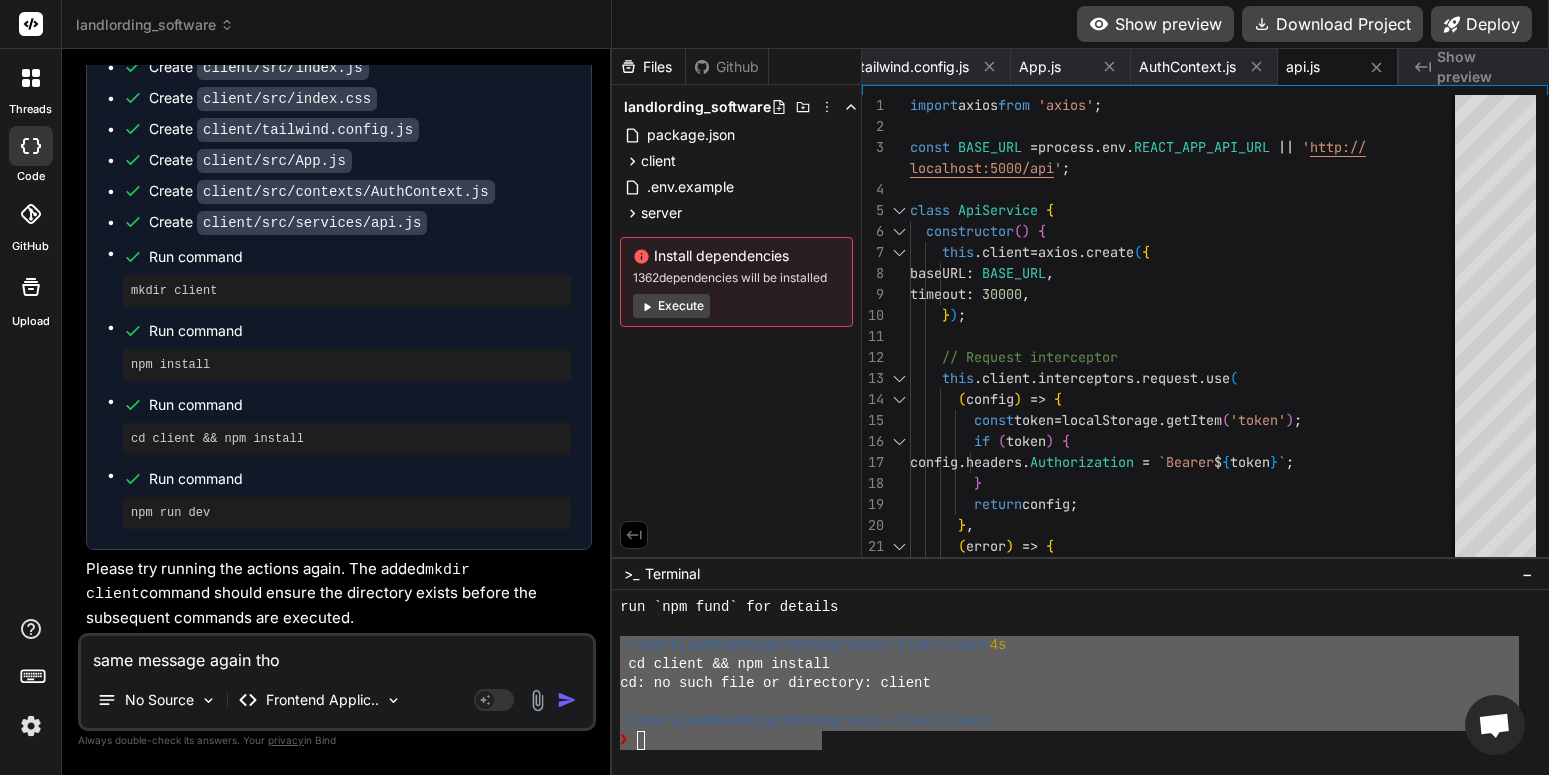 type on "same message again thou" 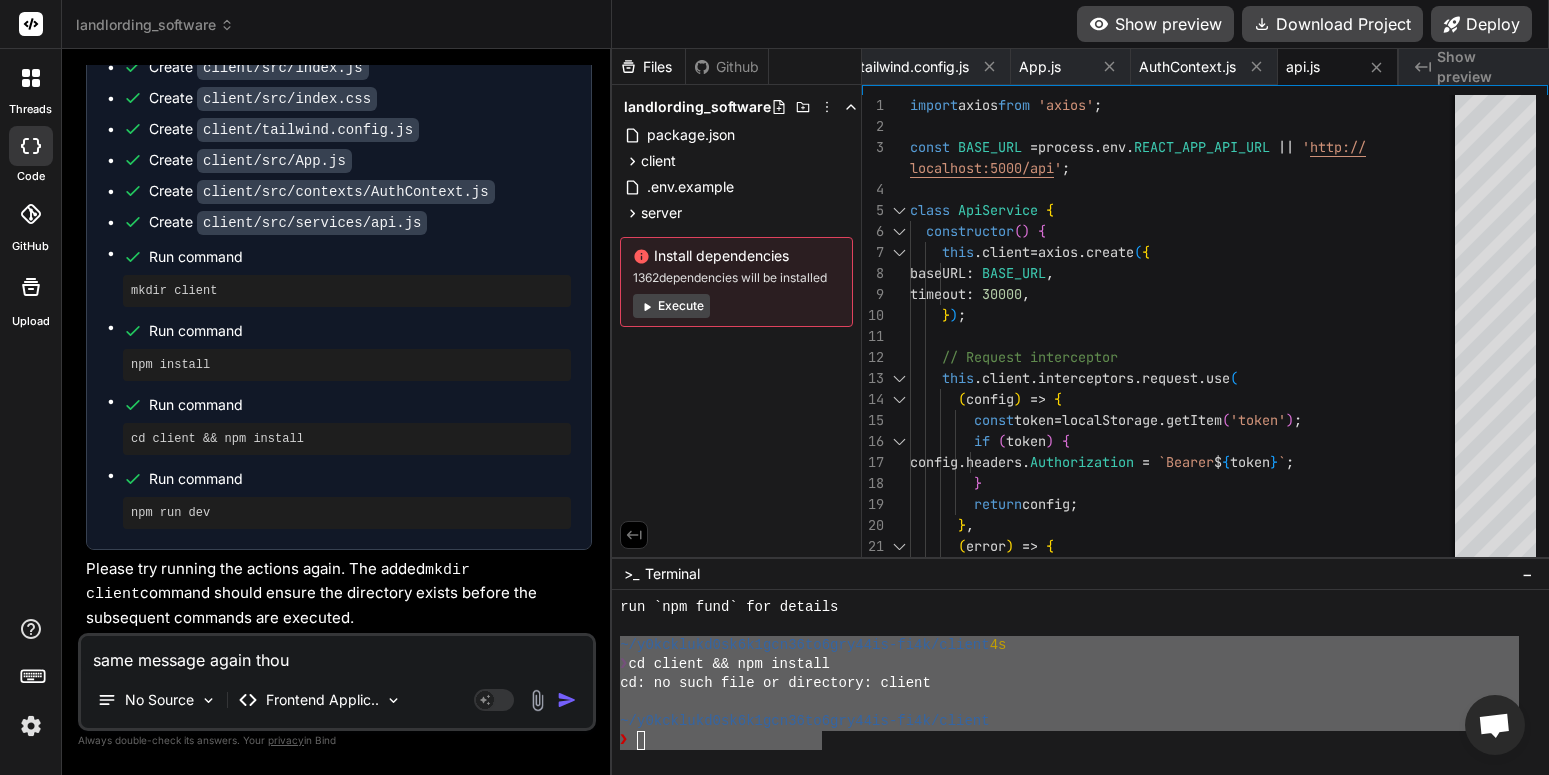 type on "same message again thoug" 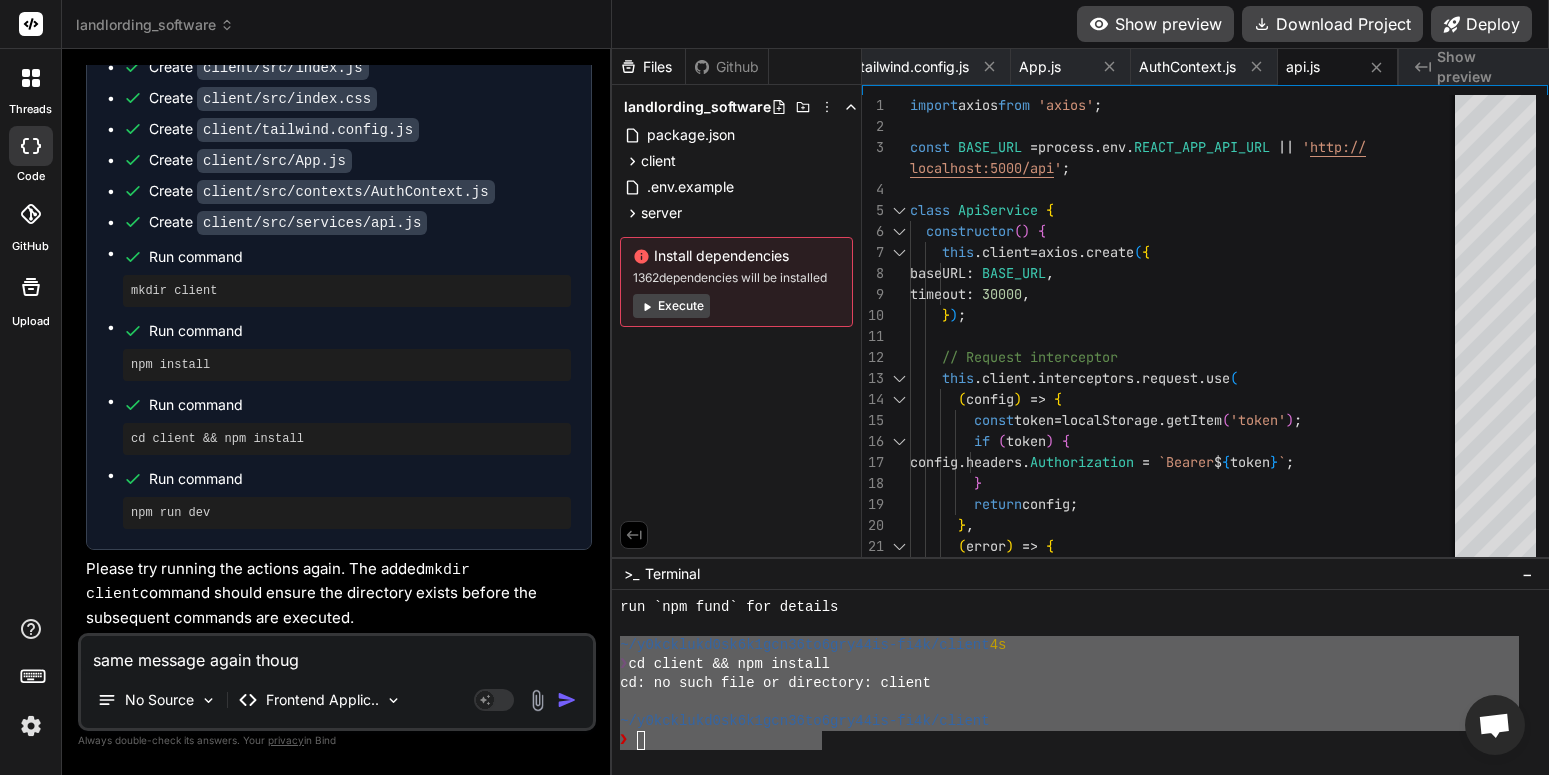 type on "same message again though" 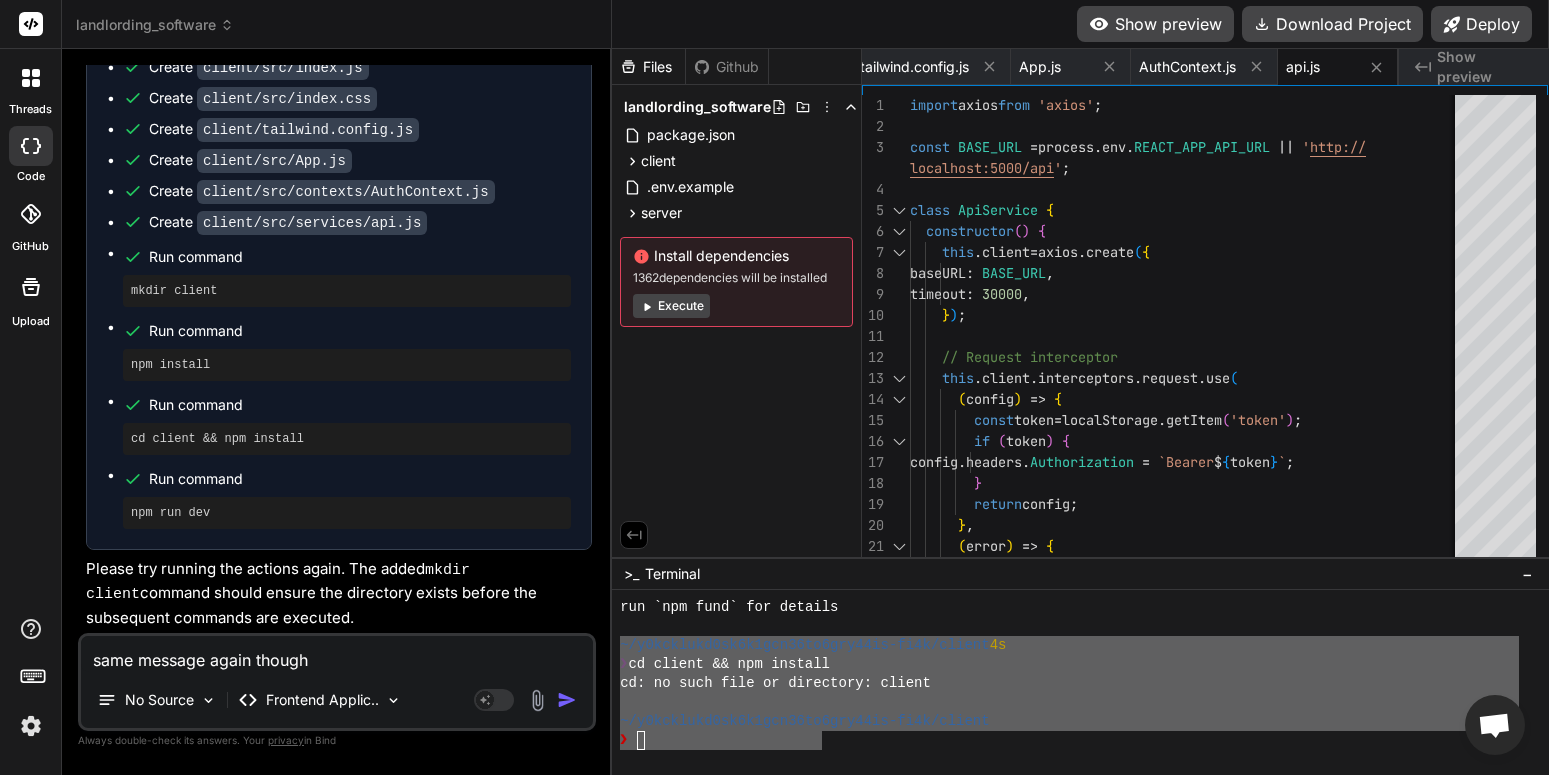 type on "same message again though?" 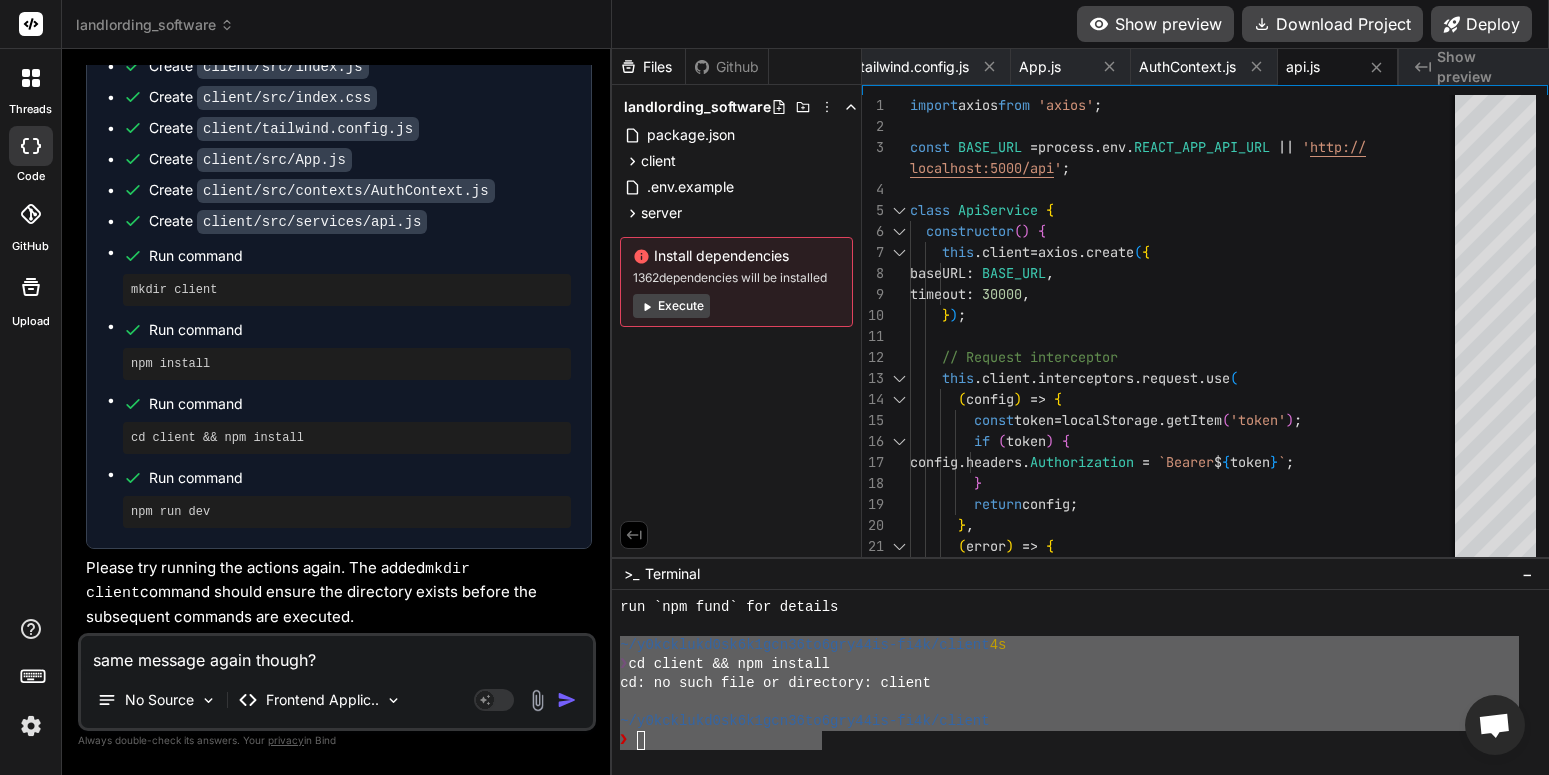 type on "x" 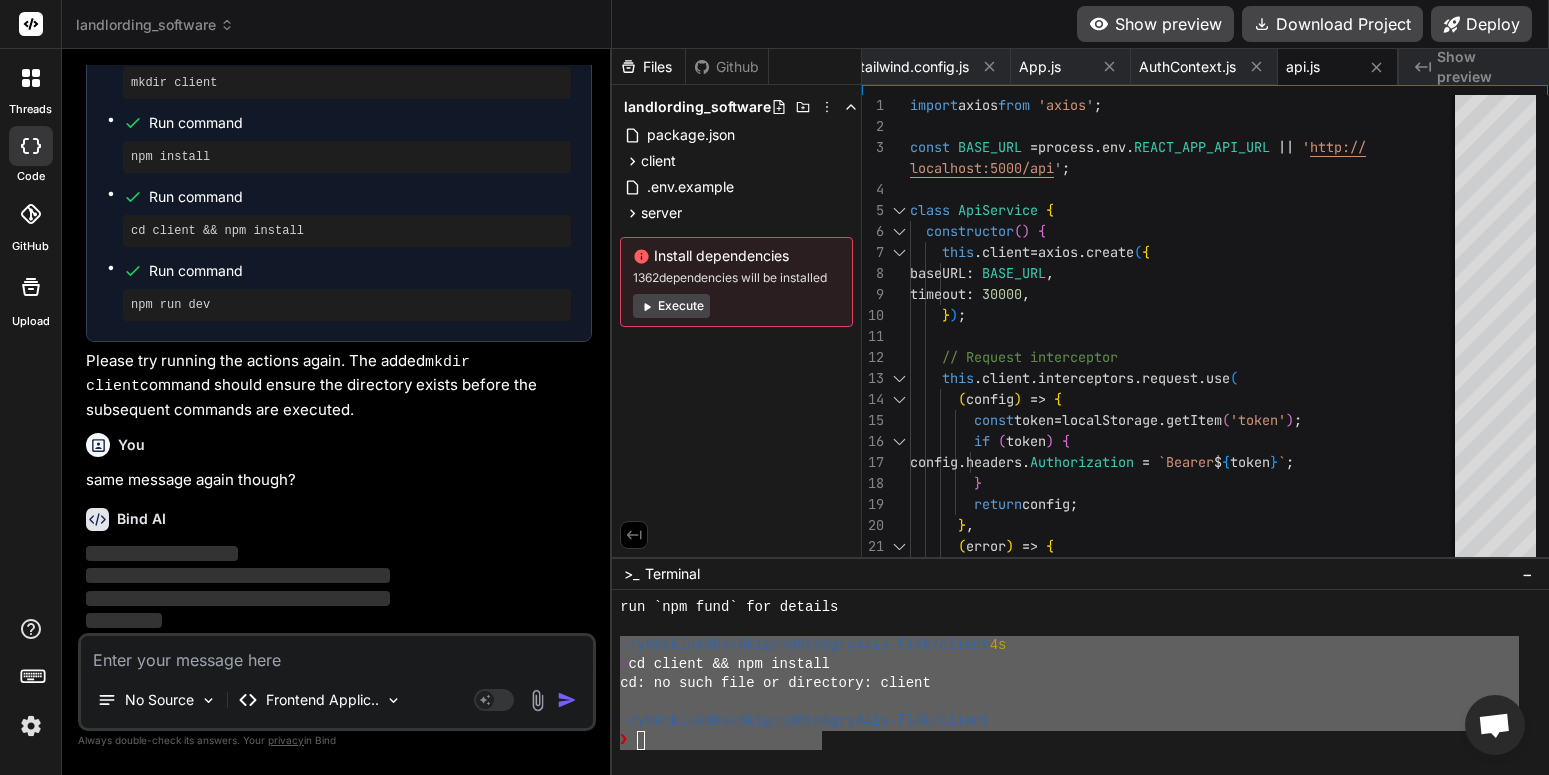 scroll, scrollTop: 6681, scrollLeft: 0, axis: vertical 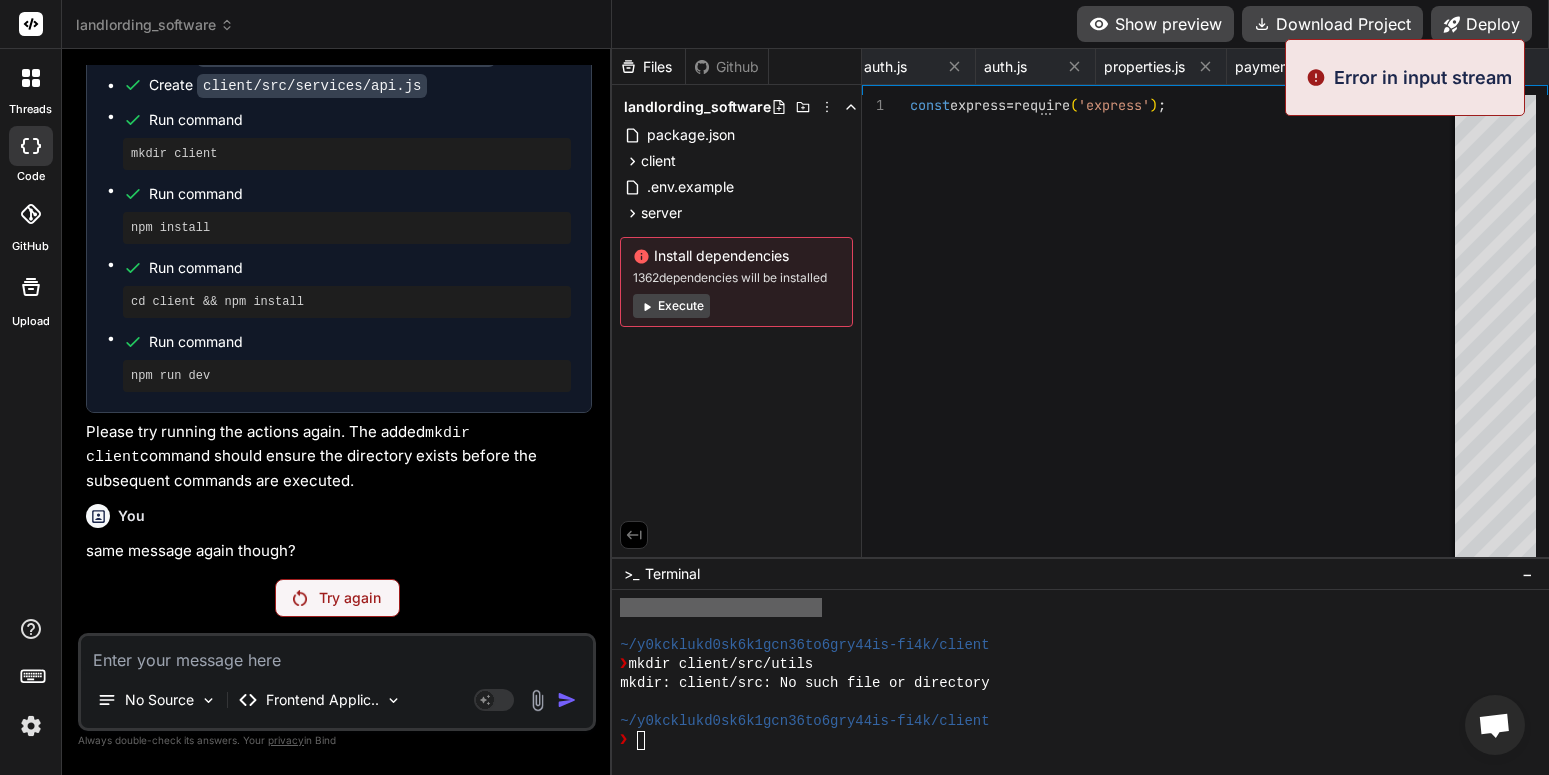 type on "x" 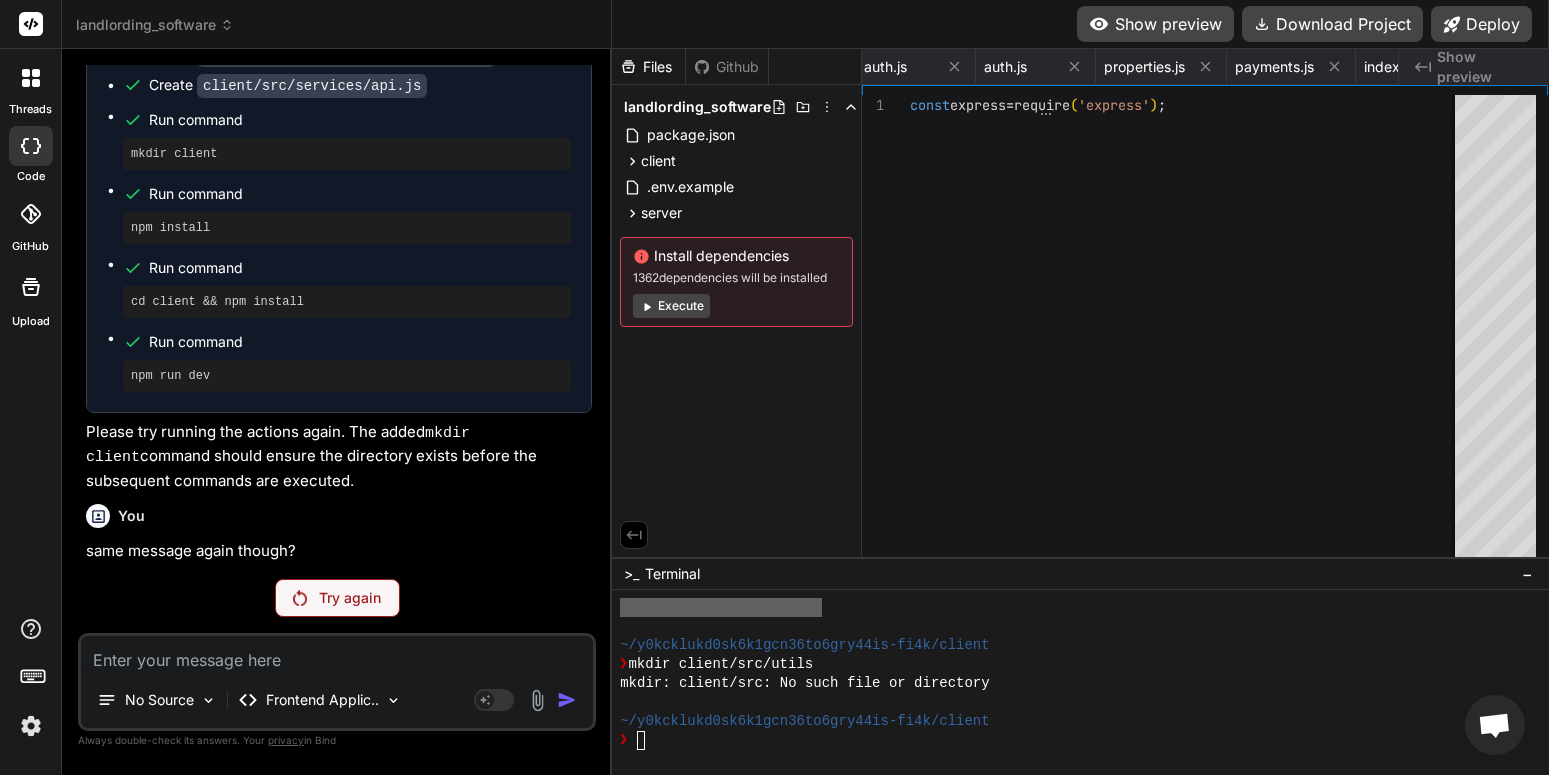 scroll, scrollTop: 0, scrollLeft: 3309, axis: horizontal 